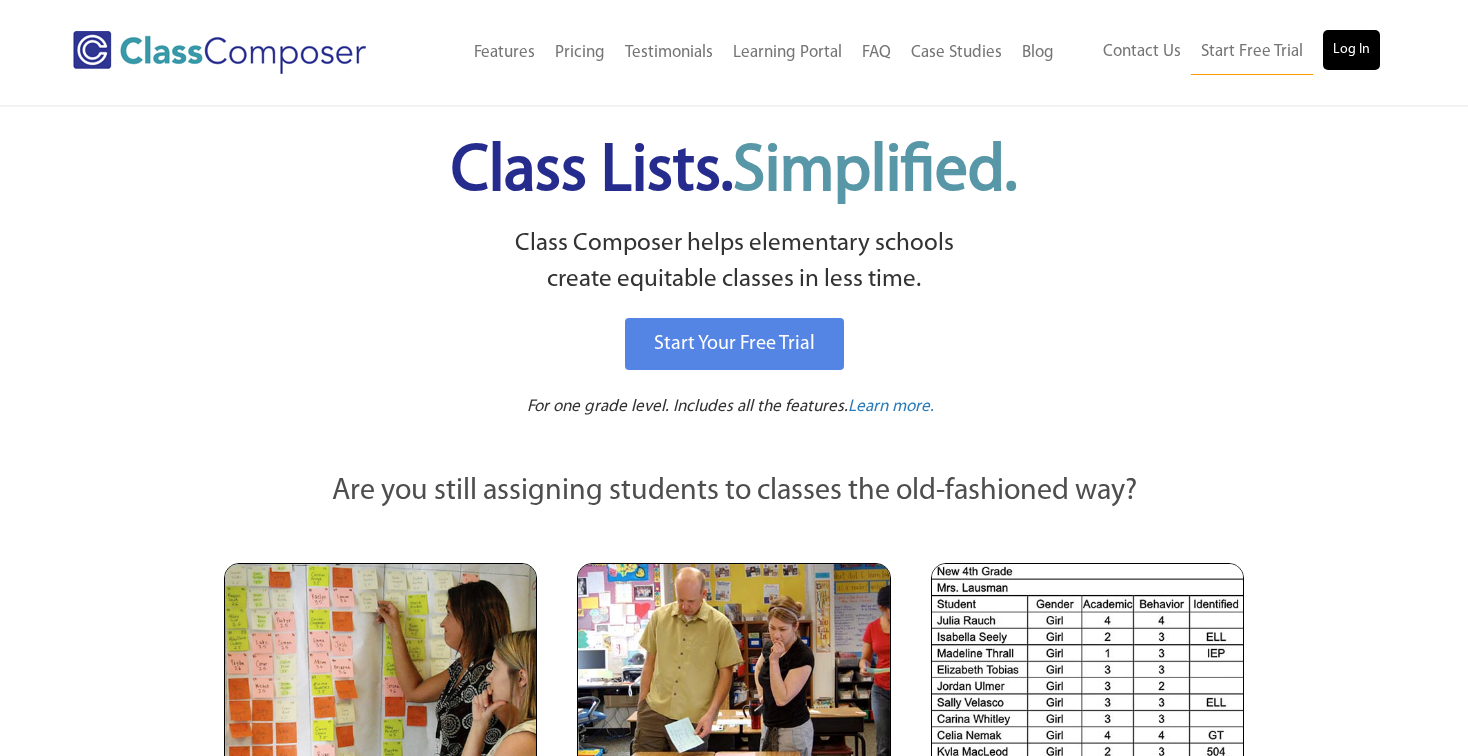 scroll, scrollTop: 0, scrollLeft: 0, axis: both 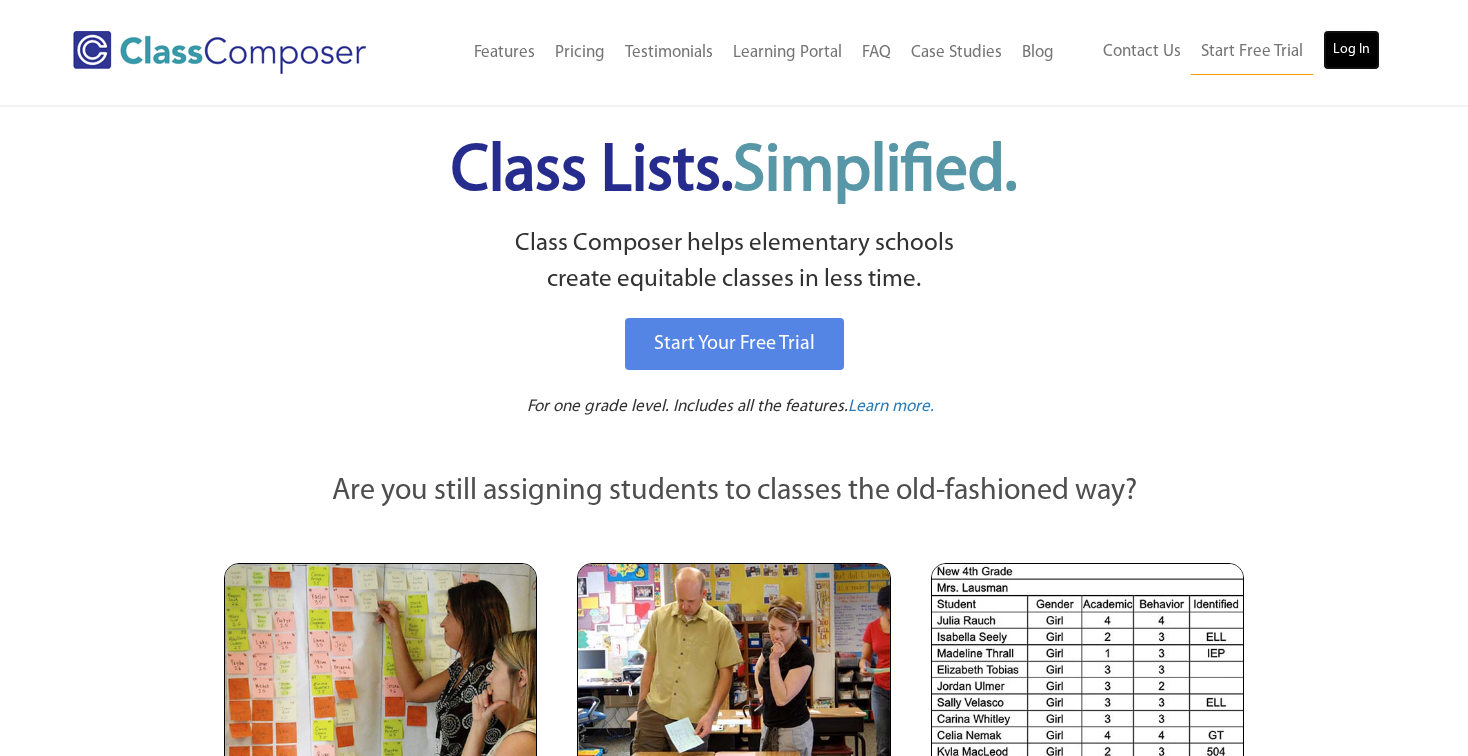 click on "Log In" at bounding box center (1351, 50) 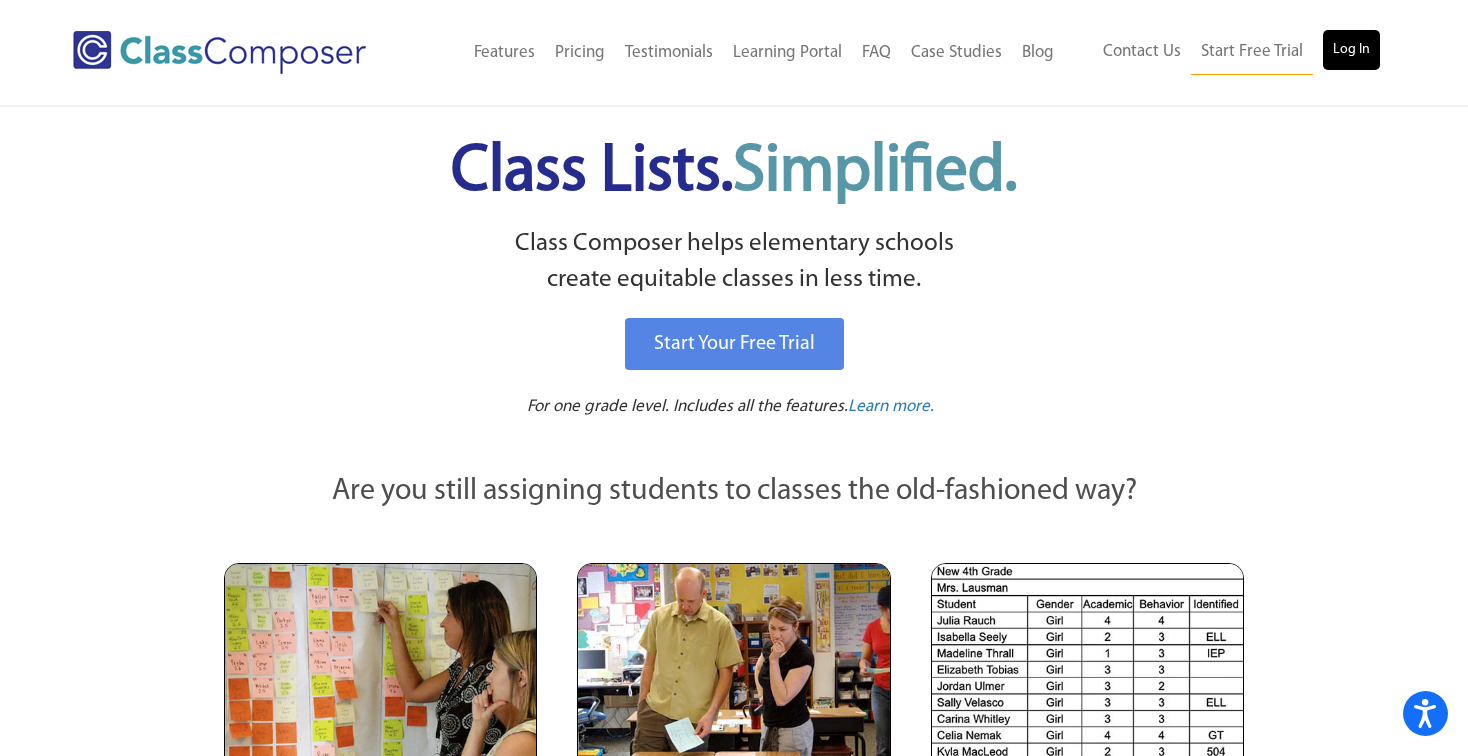 scroll, scrollTop: 0, scrollLeft: 0, axis: both 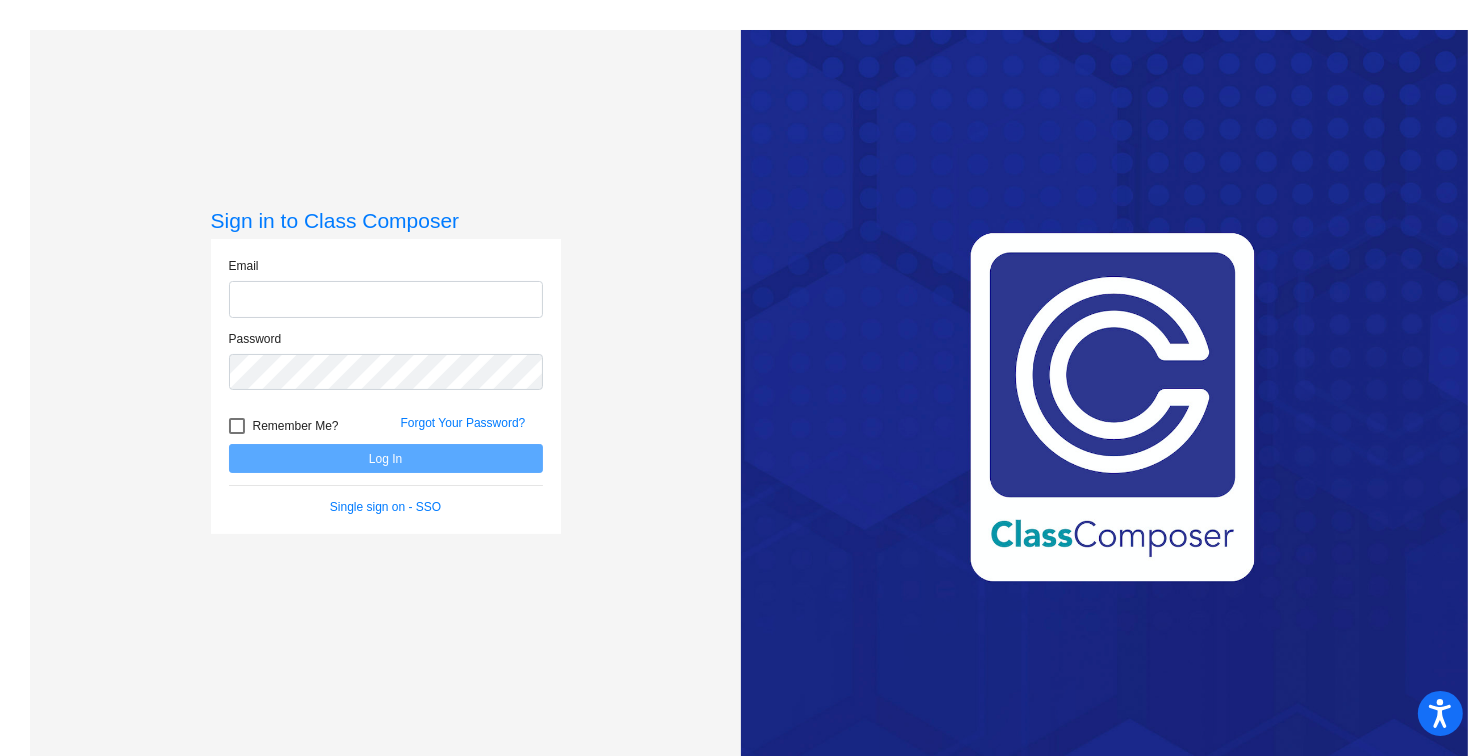type on "[EMAIL]" 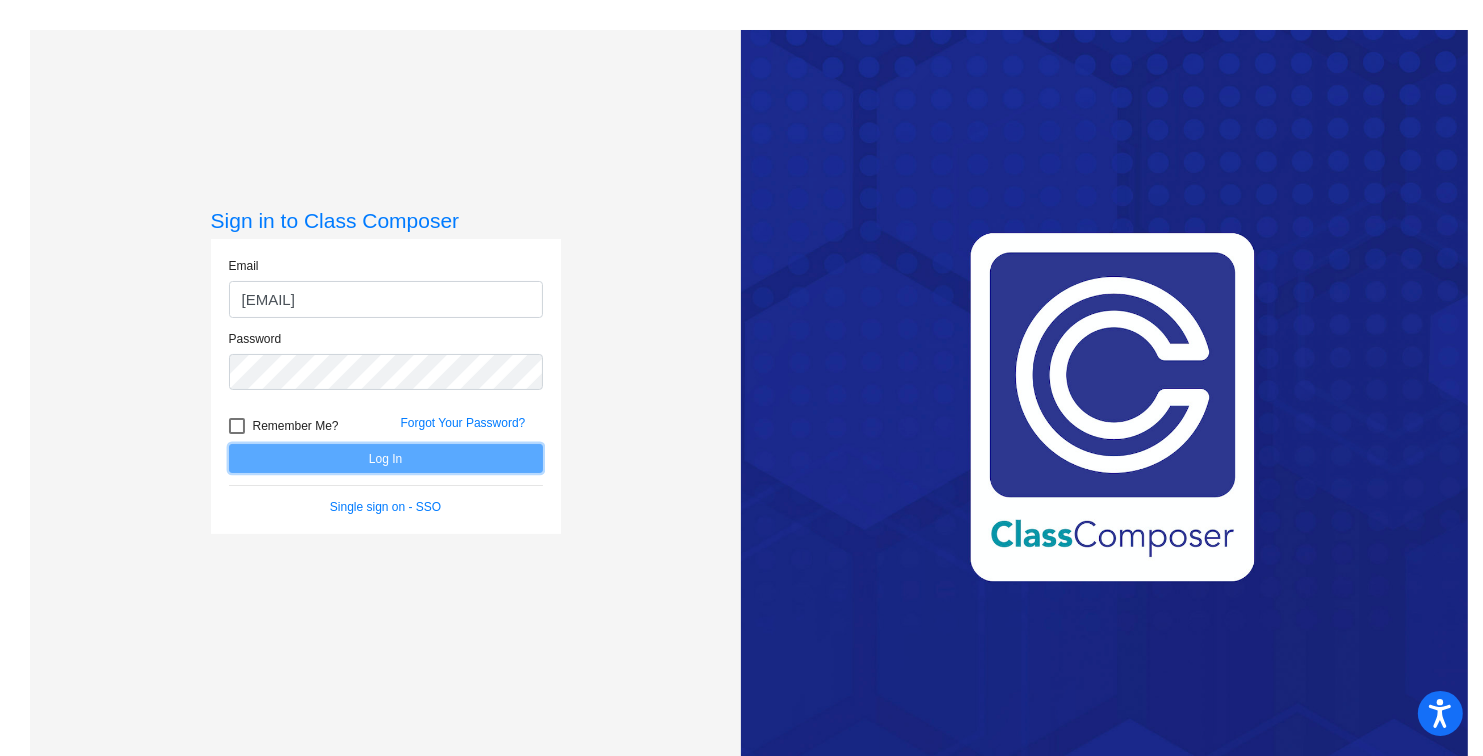 click on "Log In" 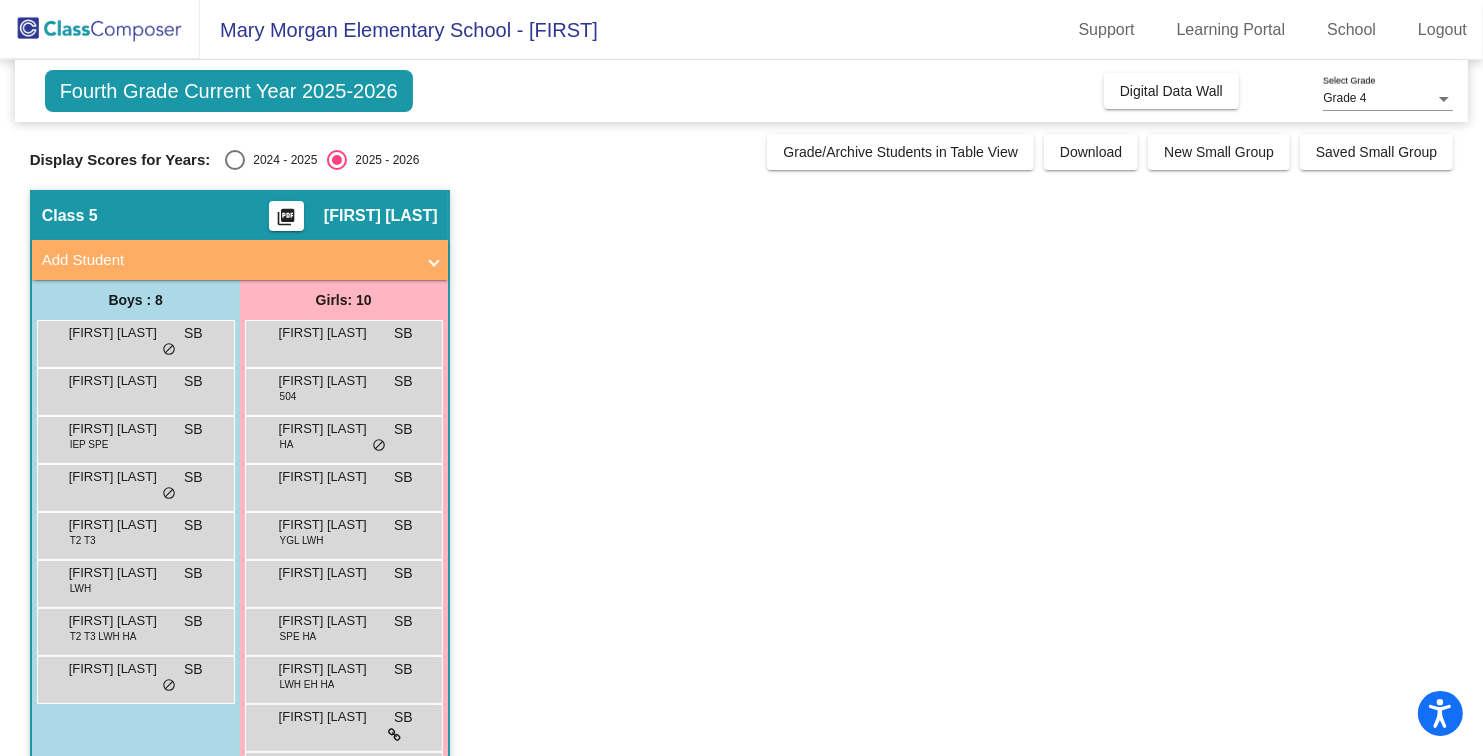 scroll, scrollTop: 75, scrollLeft: 0, axis: vertical 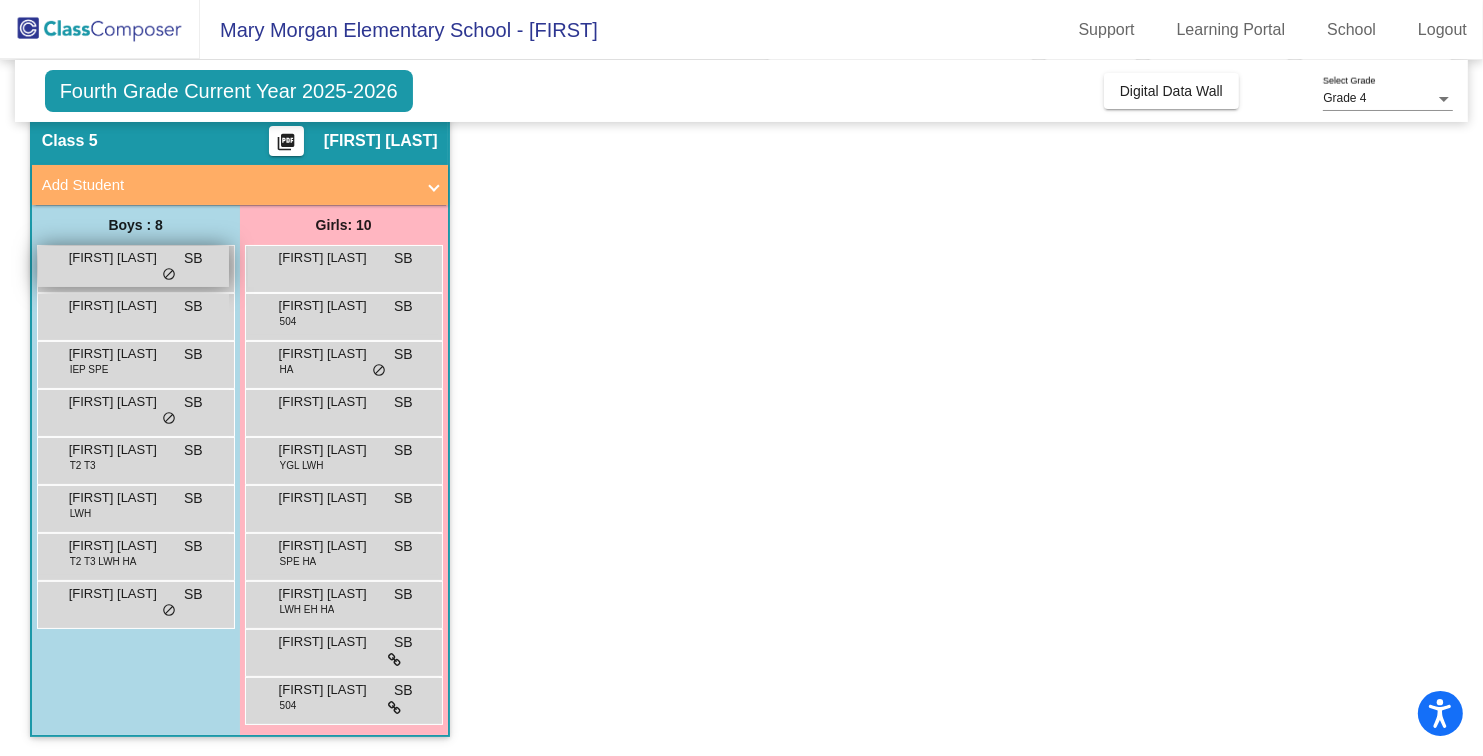 click on "[FIRST] [LAST] SB lock do_not_disturb_alt" at bounding box center (133, 266) 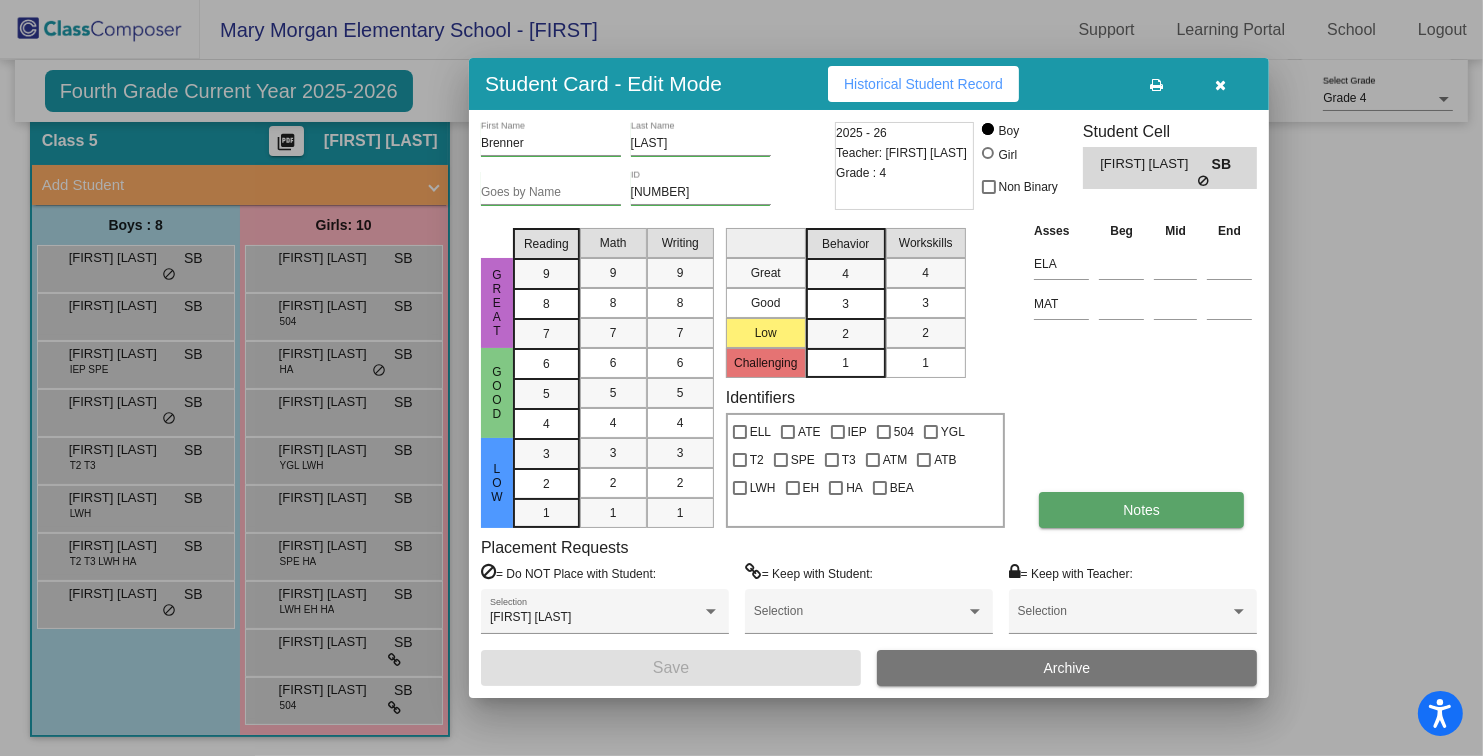 click on "Notes" at bounding box center (1141, 510) 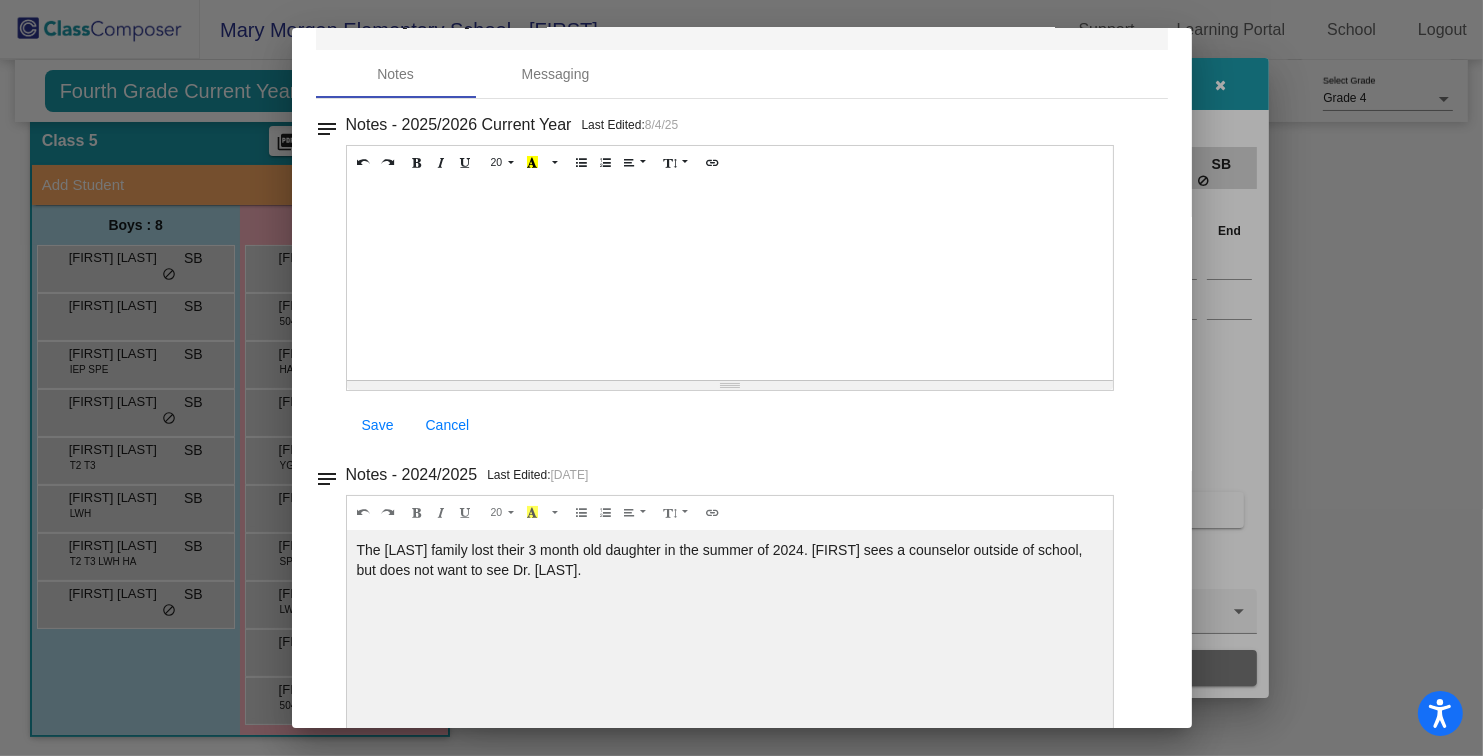scroll, scrollTop: 37, scrollLeft: 0, axis: vertical 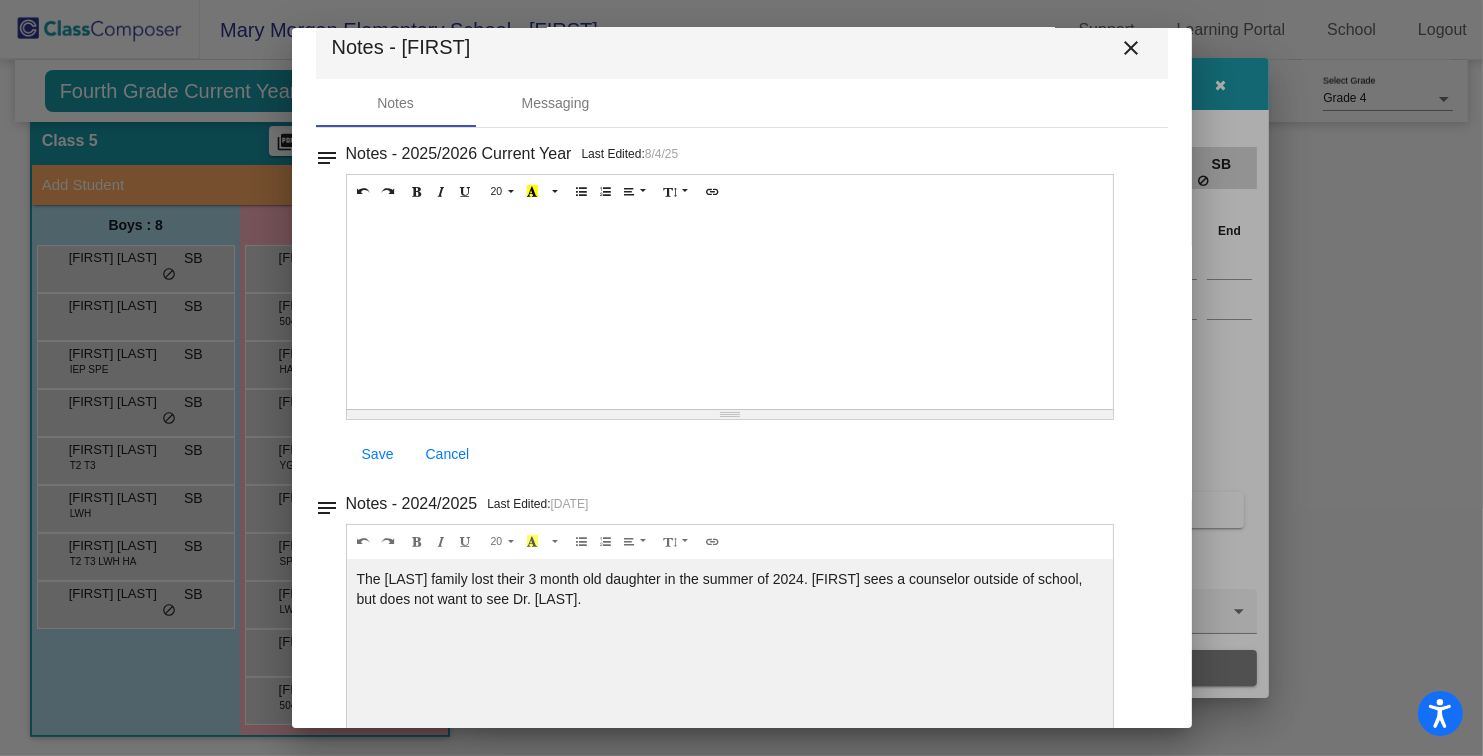 click on "close" at bounding box center [1132, 48] 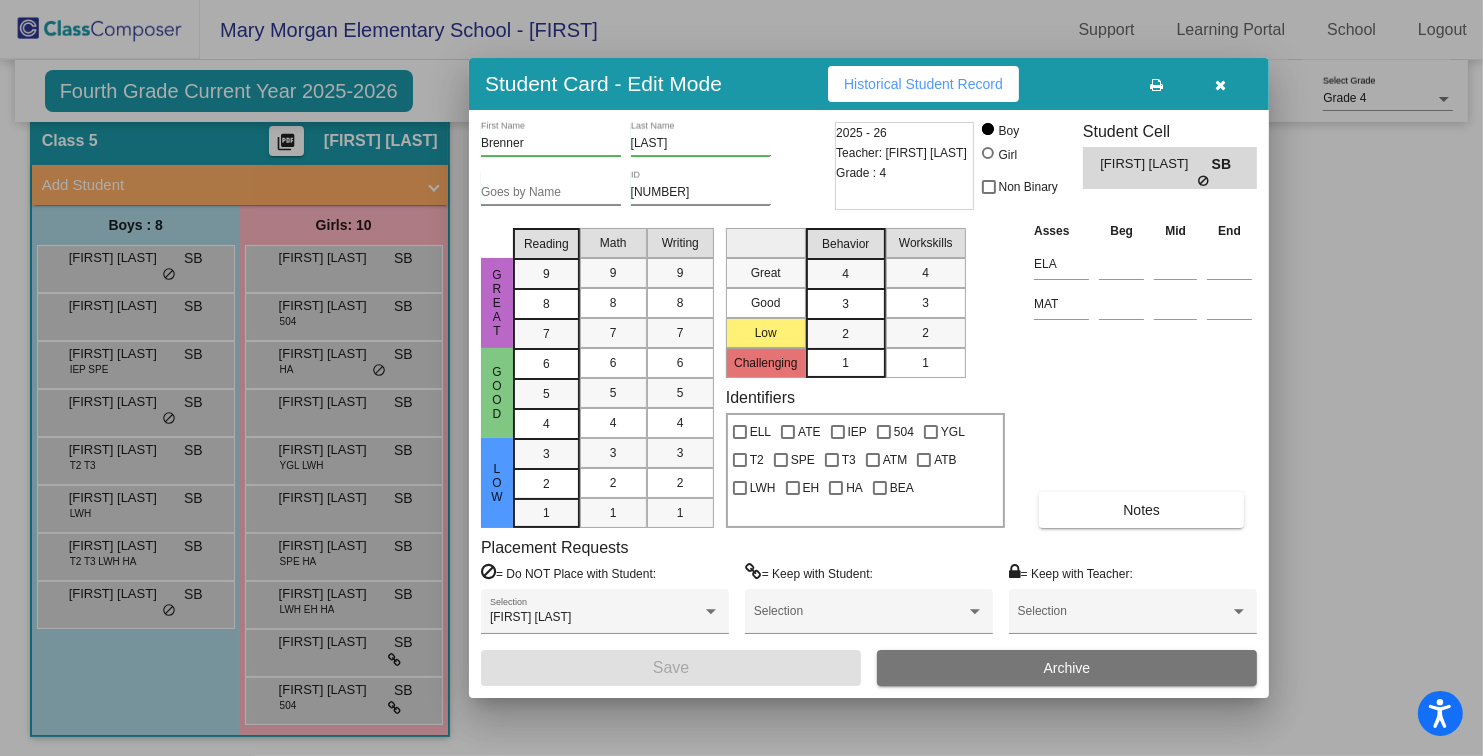 click at bounding box center [1221, 84] 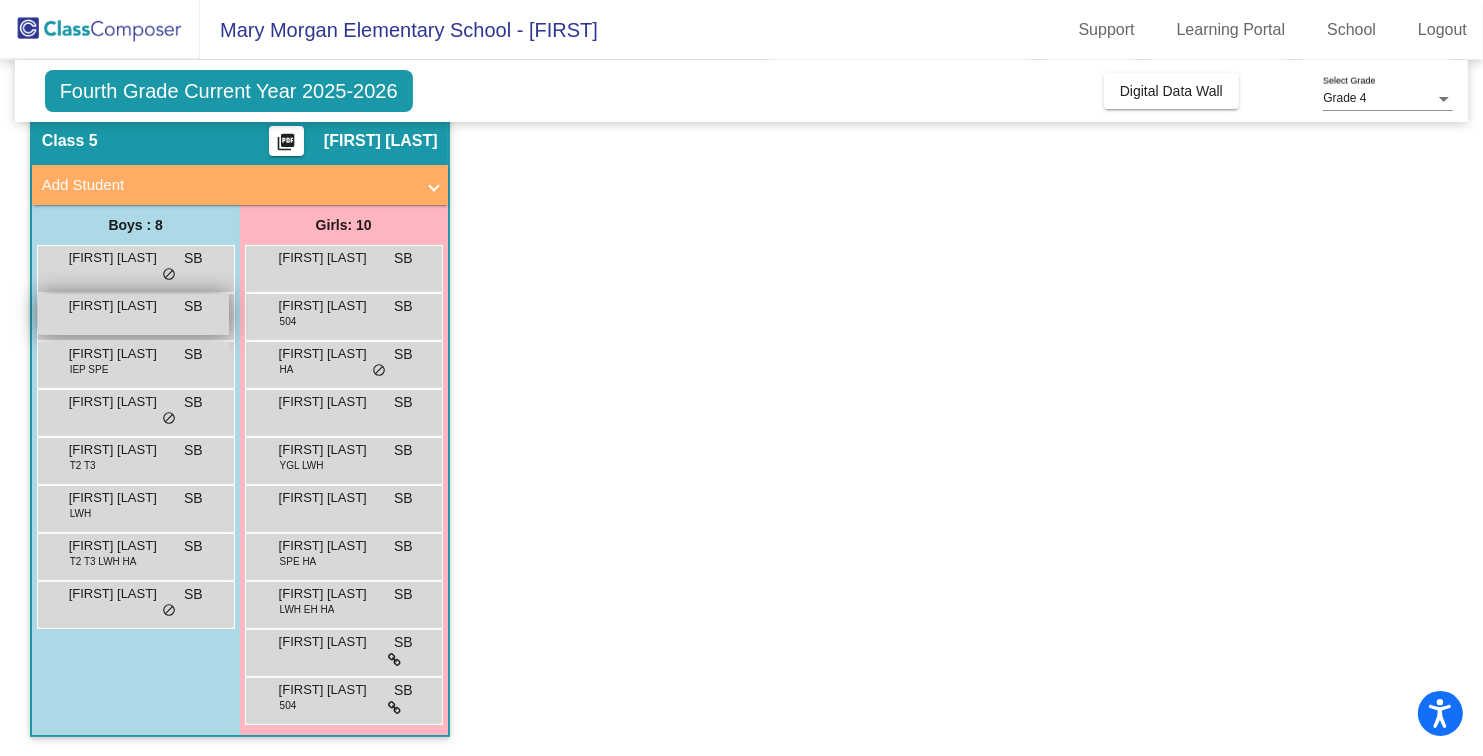 click on "Camden Cunningham" at bounding box center (119, 306) 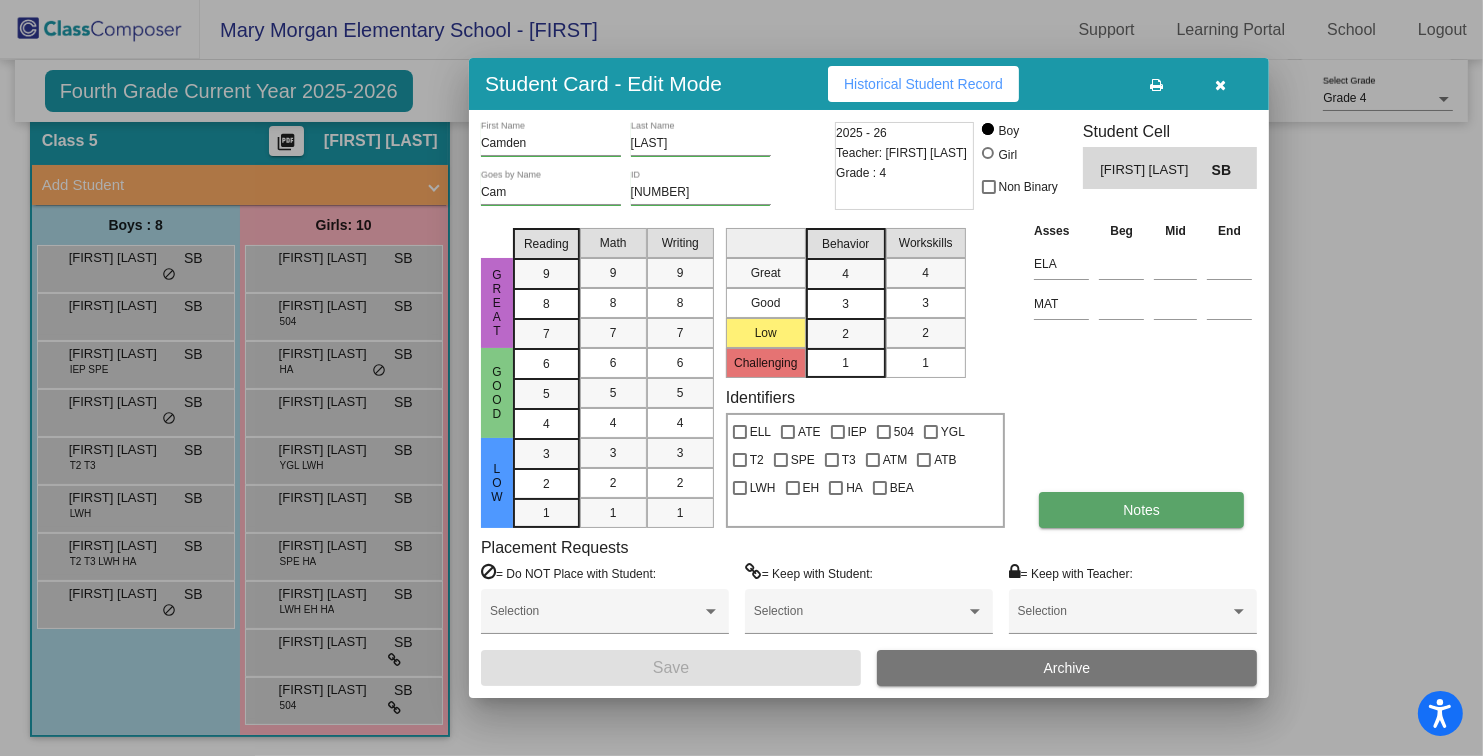 click on "Notes" at bounding box center [1141, 510] 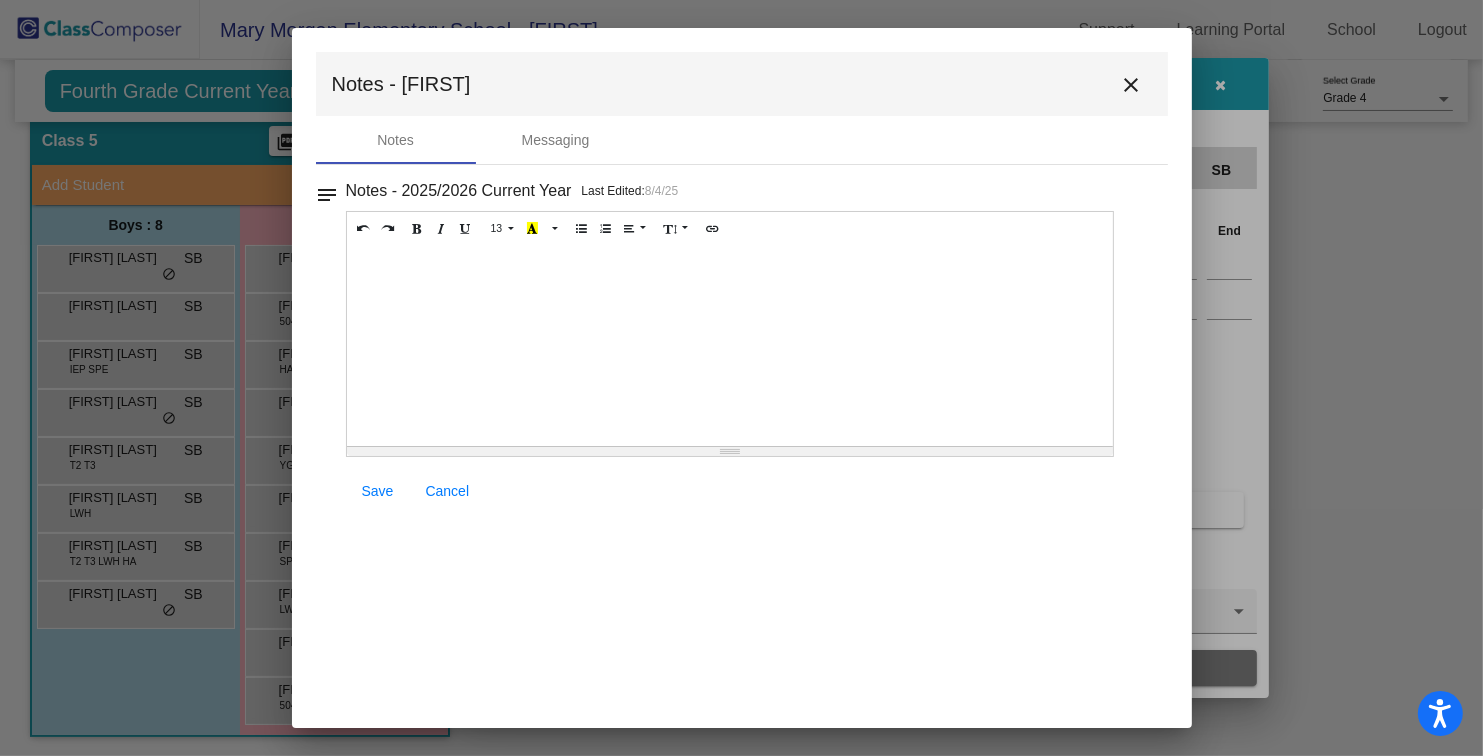 click on "close" at bounding box center [1132, 84] 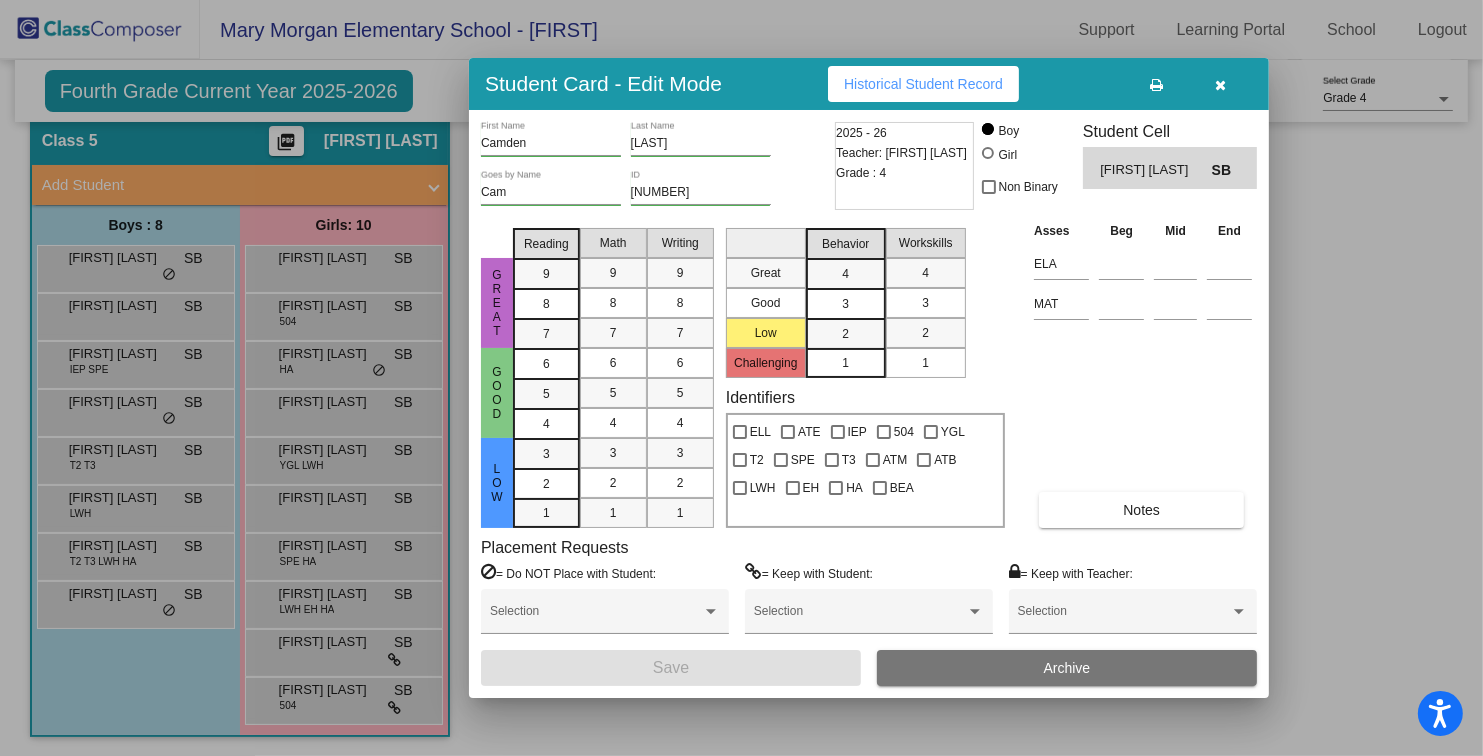 click at bounding box center [1221, 85] 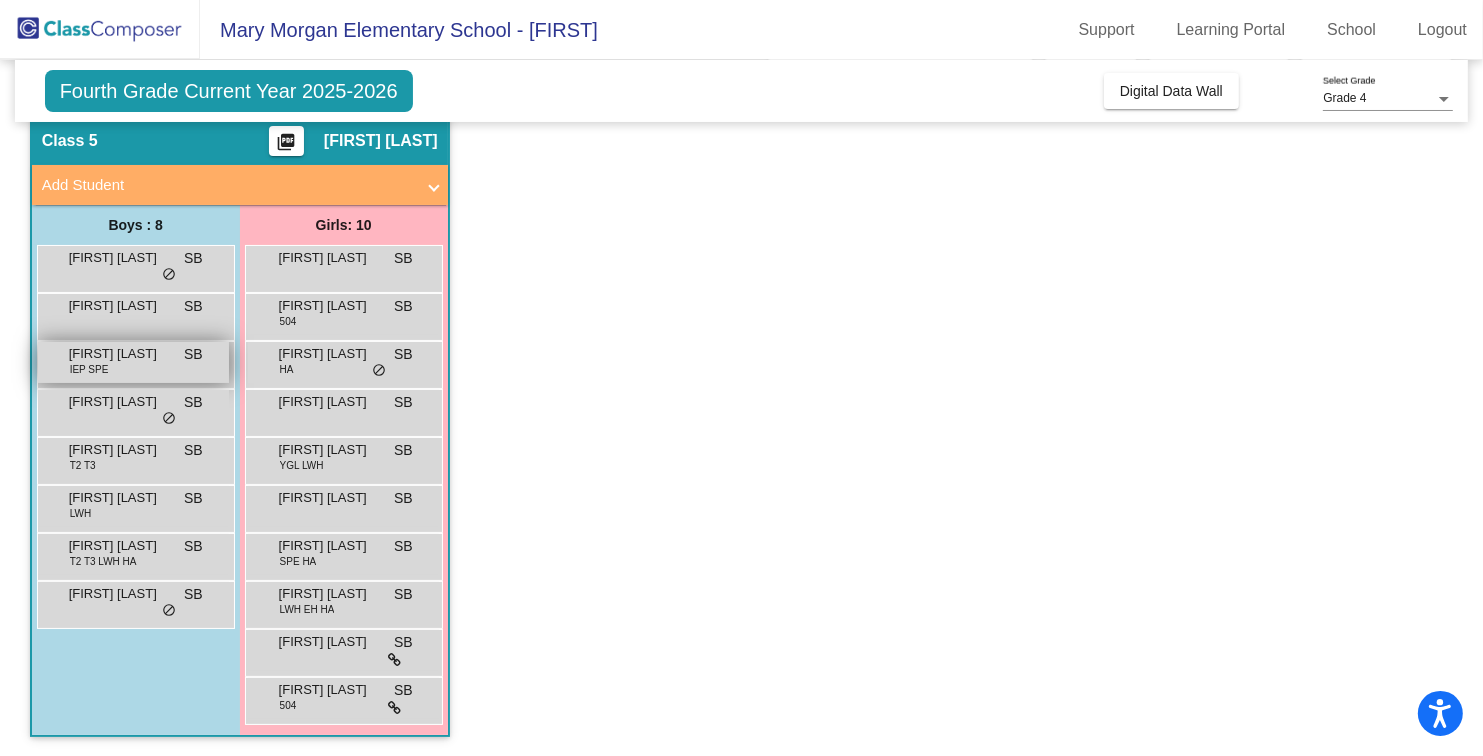 click on "Emerson Lambert IEP SPE SB lock do_not_disturb_alt" at bounding box center (133, 362) 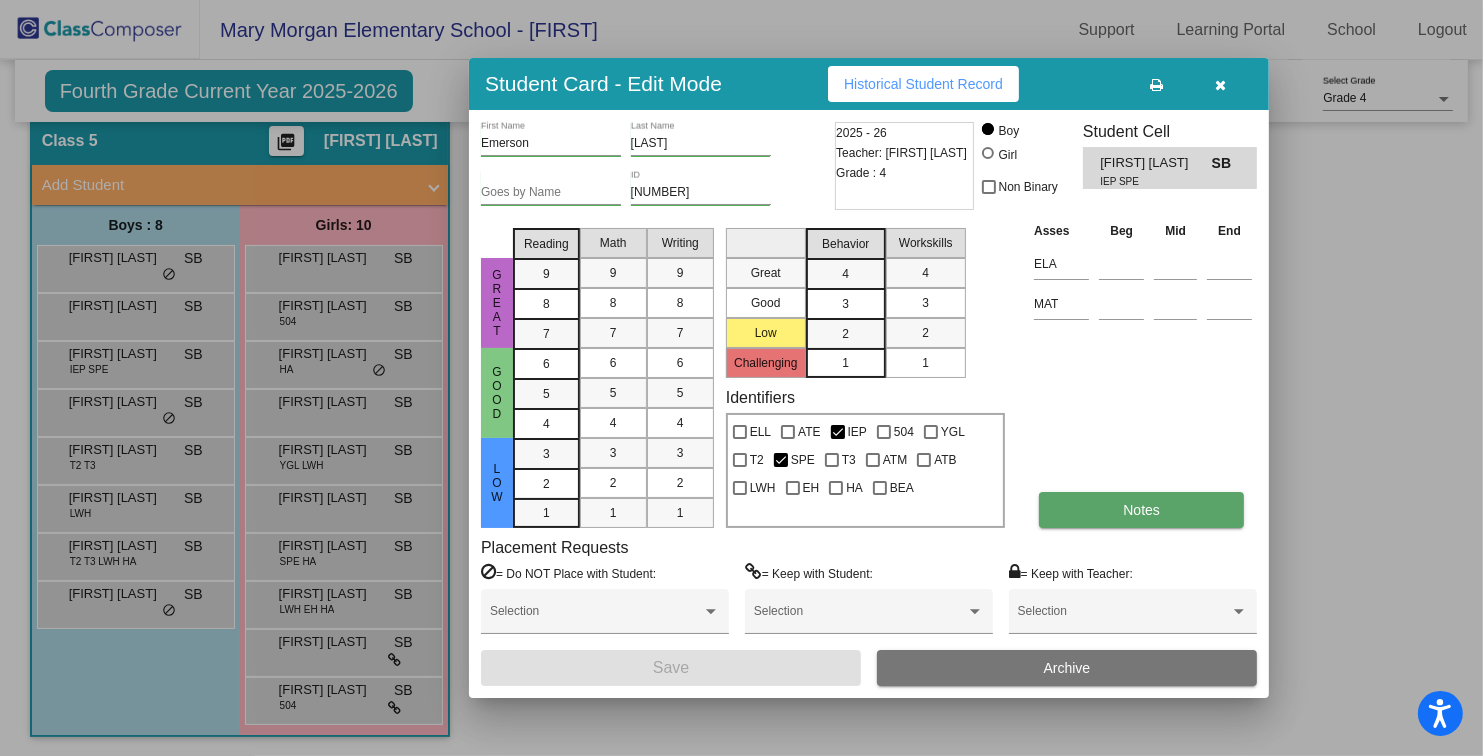 click on "Notes" at bounding box center [1141, 510] 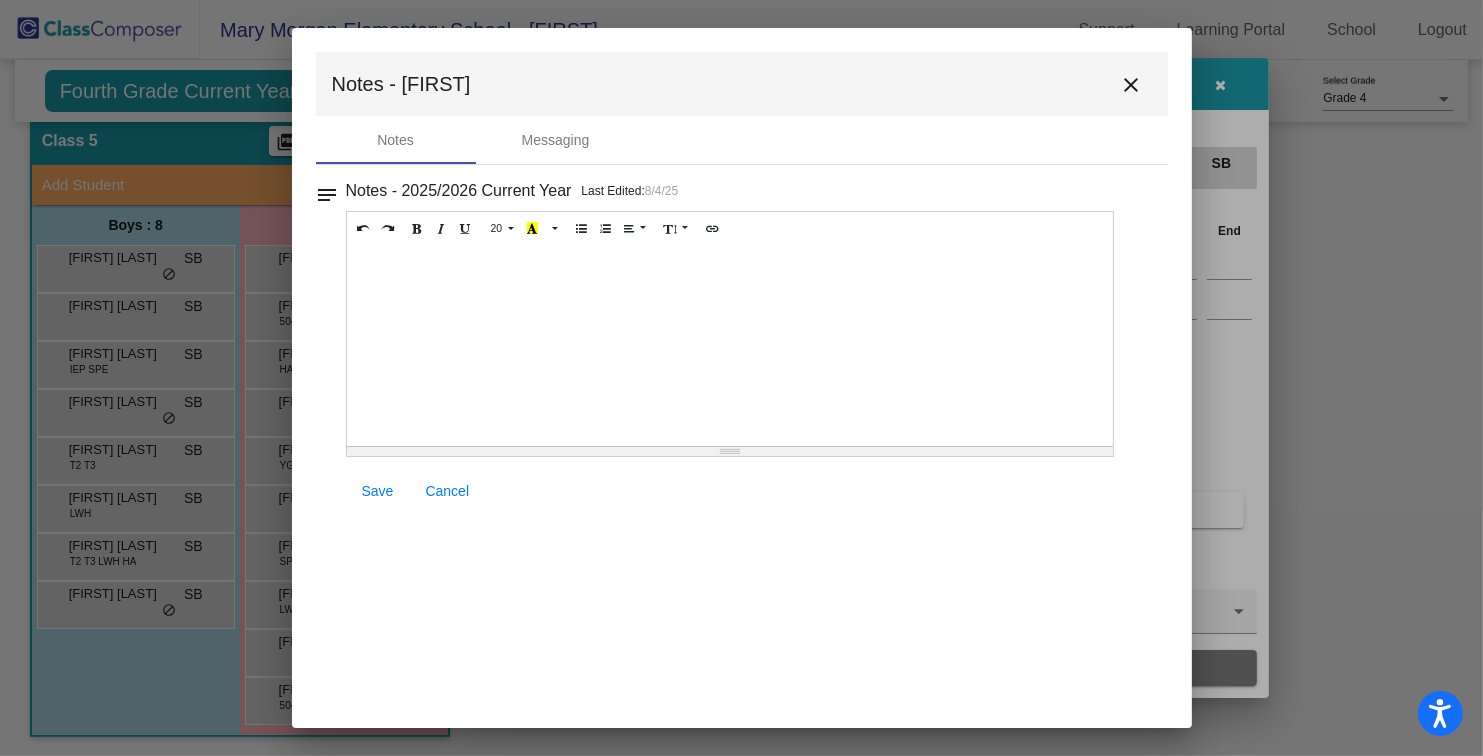 click on "close" at bounding box center [1132, 84] 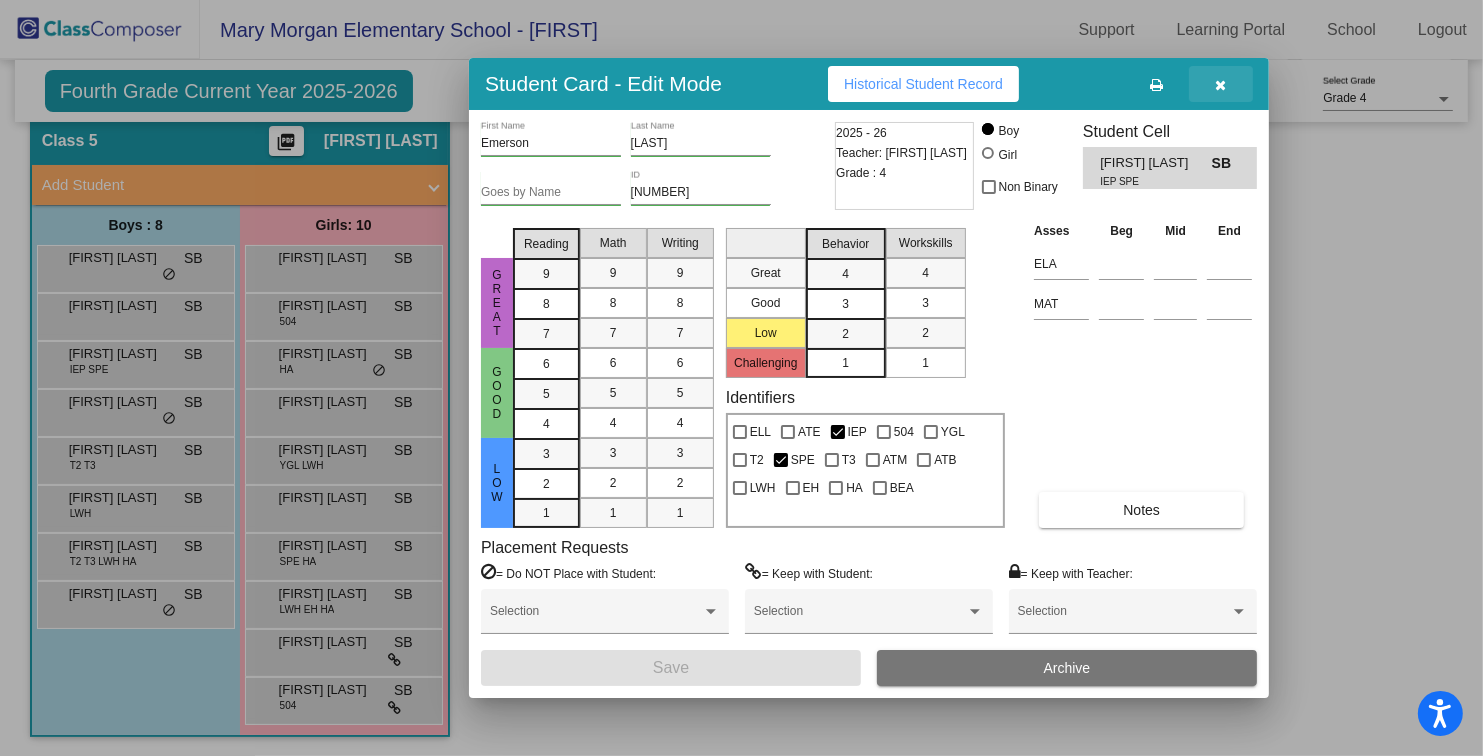 click at bounding box center (1221, 84) 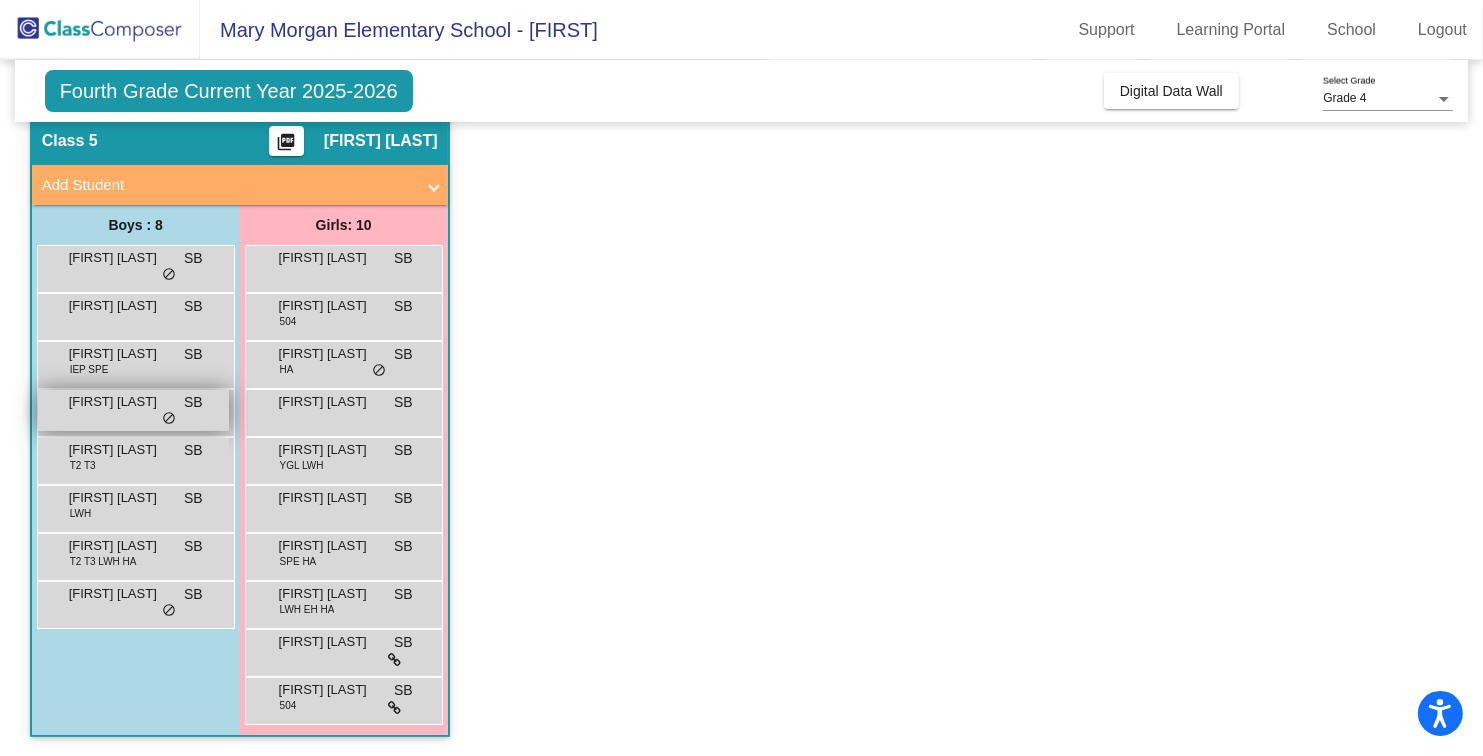 click on "Joseph Warrner SB lock do_not_disturb_alt" at bounding box center [133, 410] 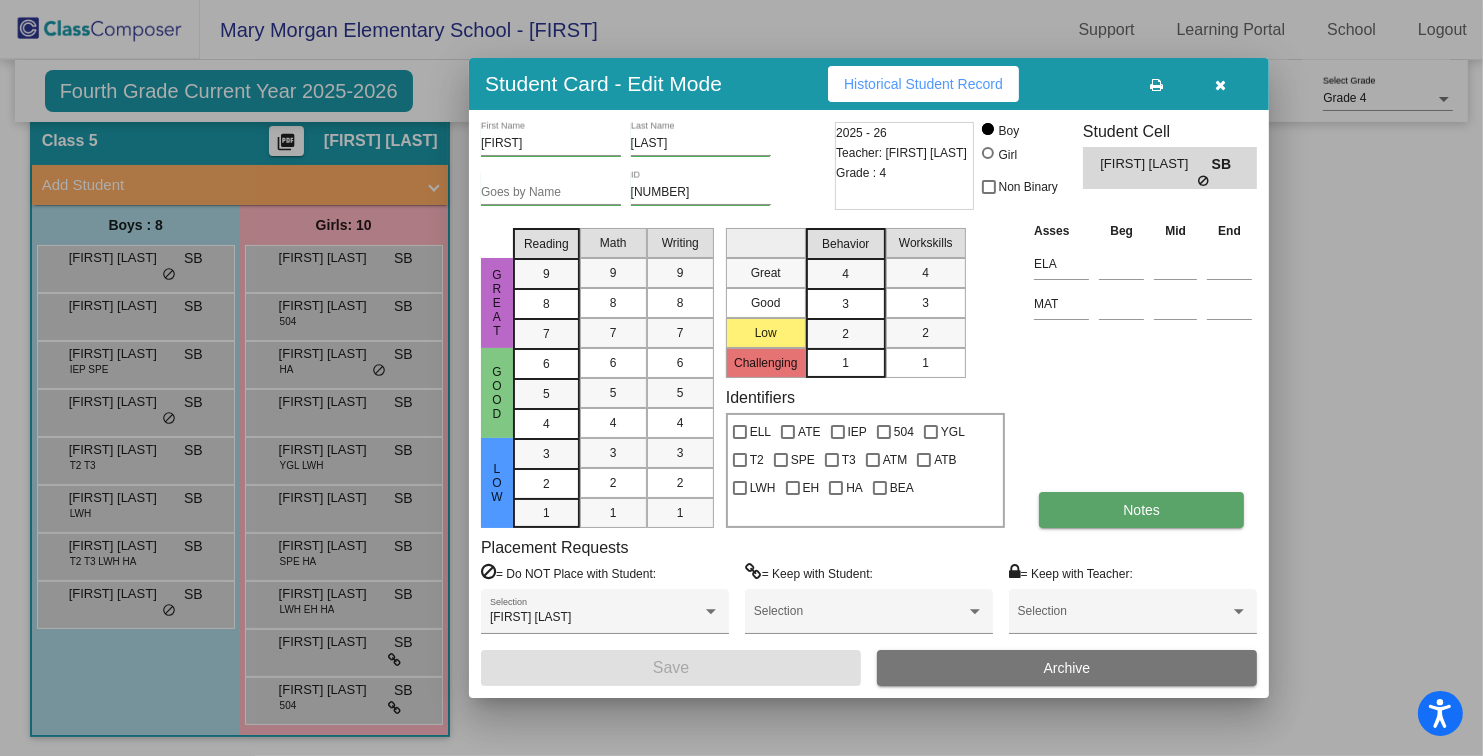click on "Notes" at bounding box center (1141, 510) 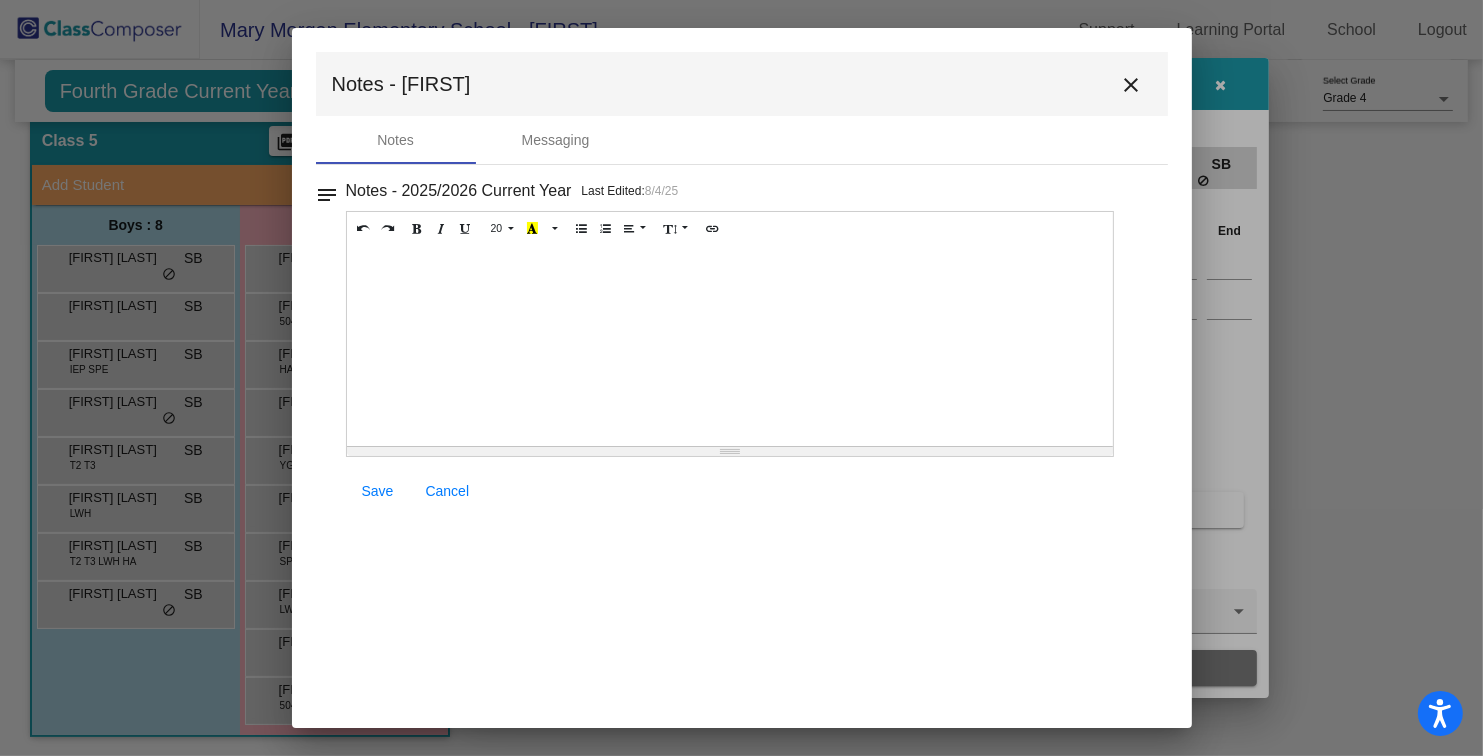 click on "close" at bounding box center (1132, 85) 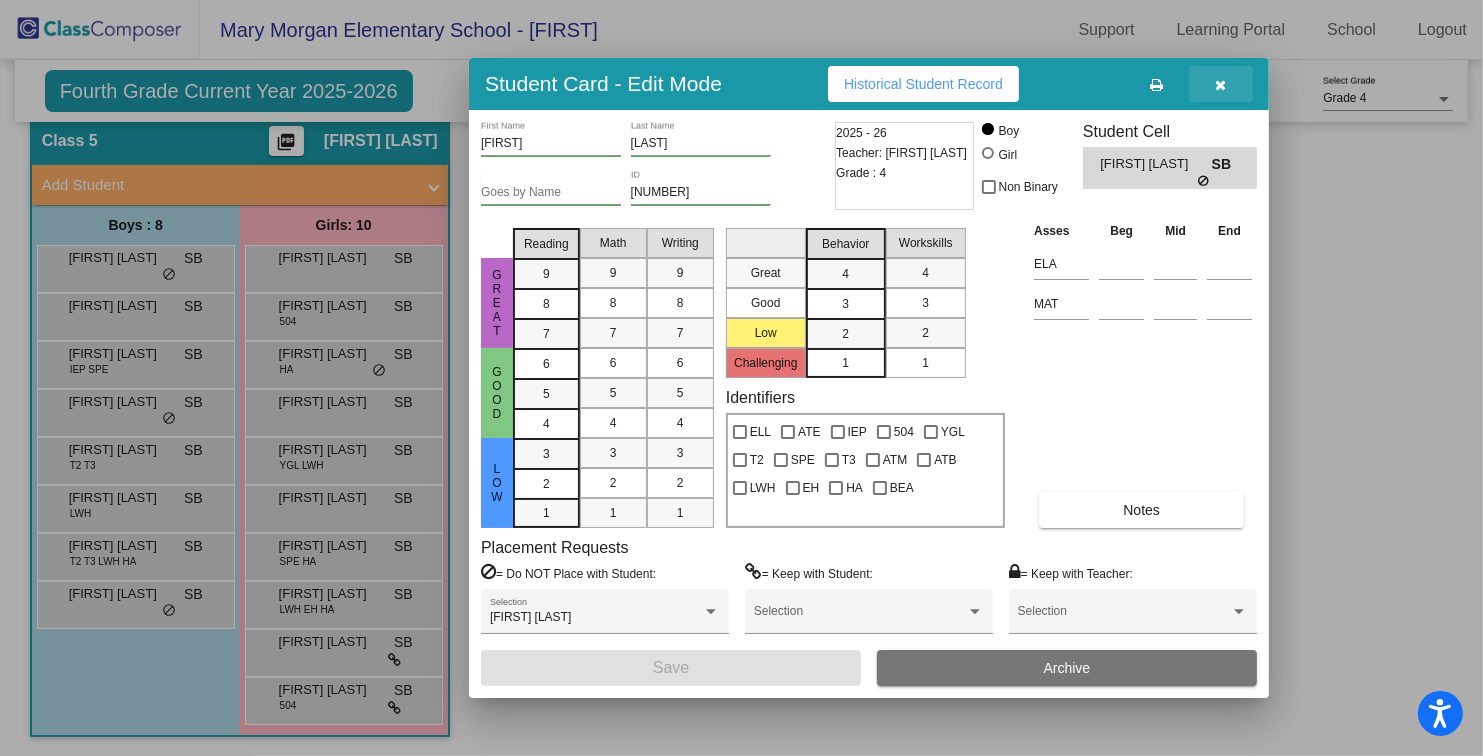 click at bounding box center (1221, 84) 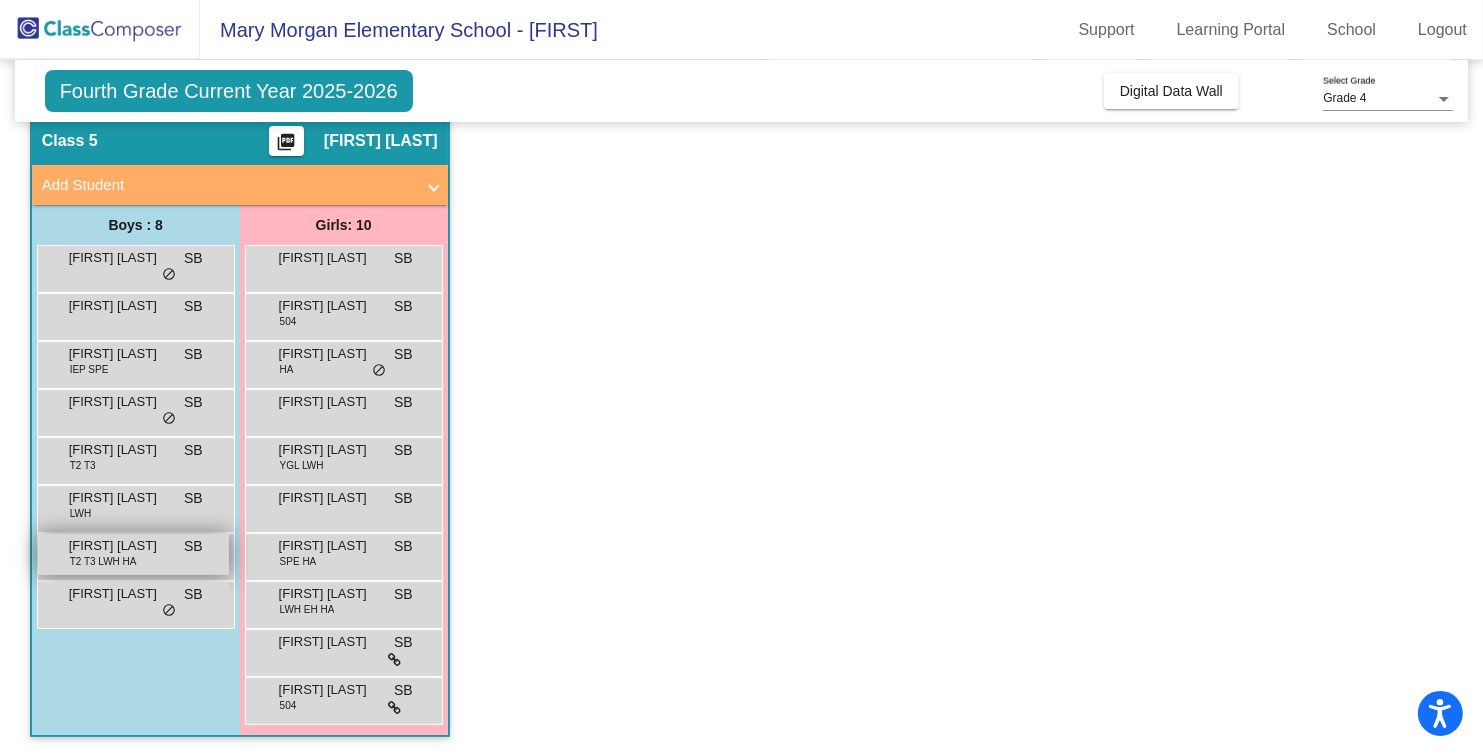 click on "T2 T3 LWH HA" at bounding box center (103, 561) 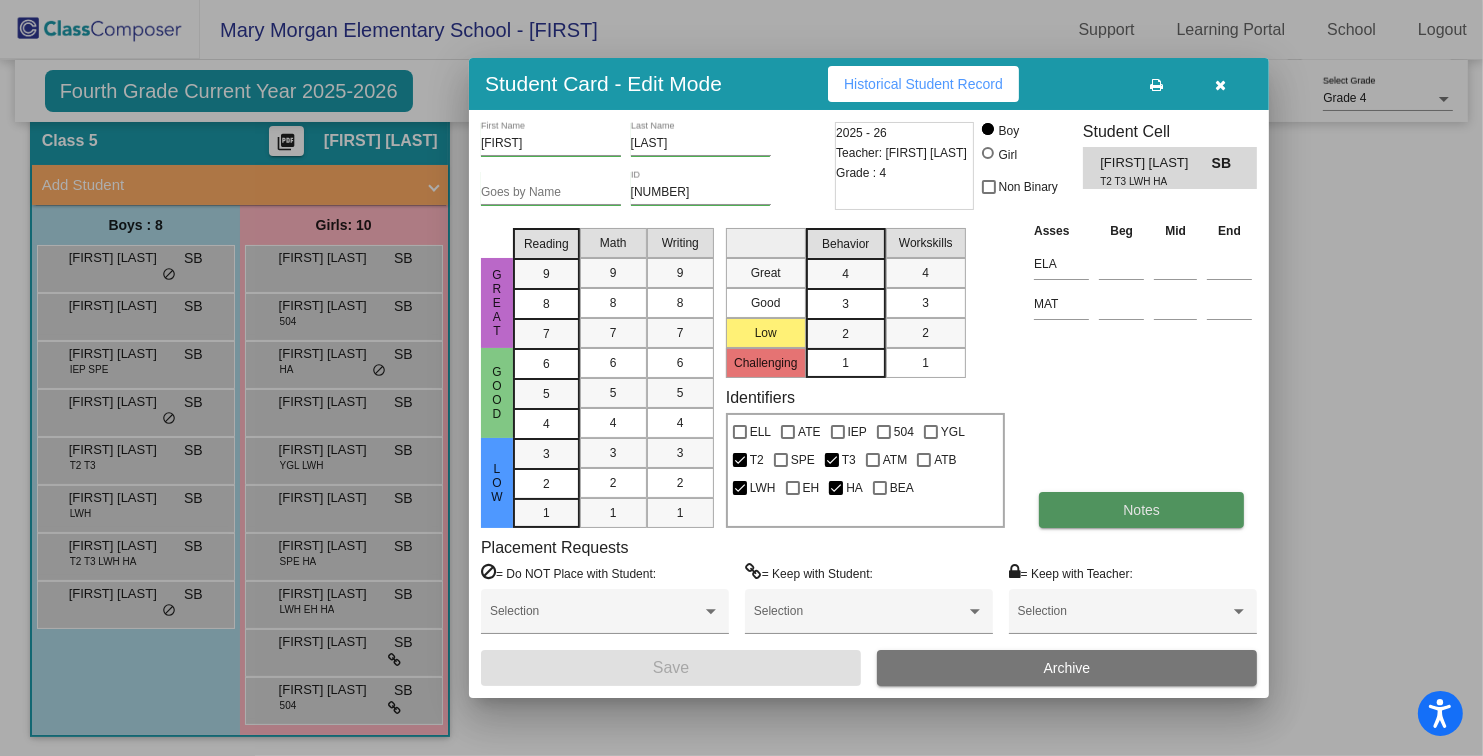 click on "Notes" at bounding box center [1141, 510] 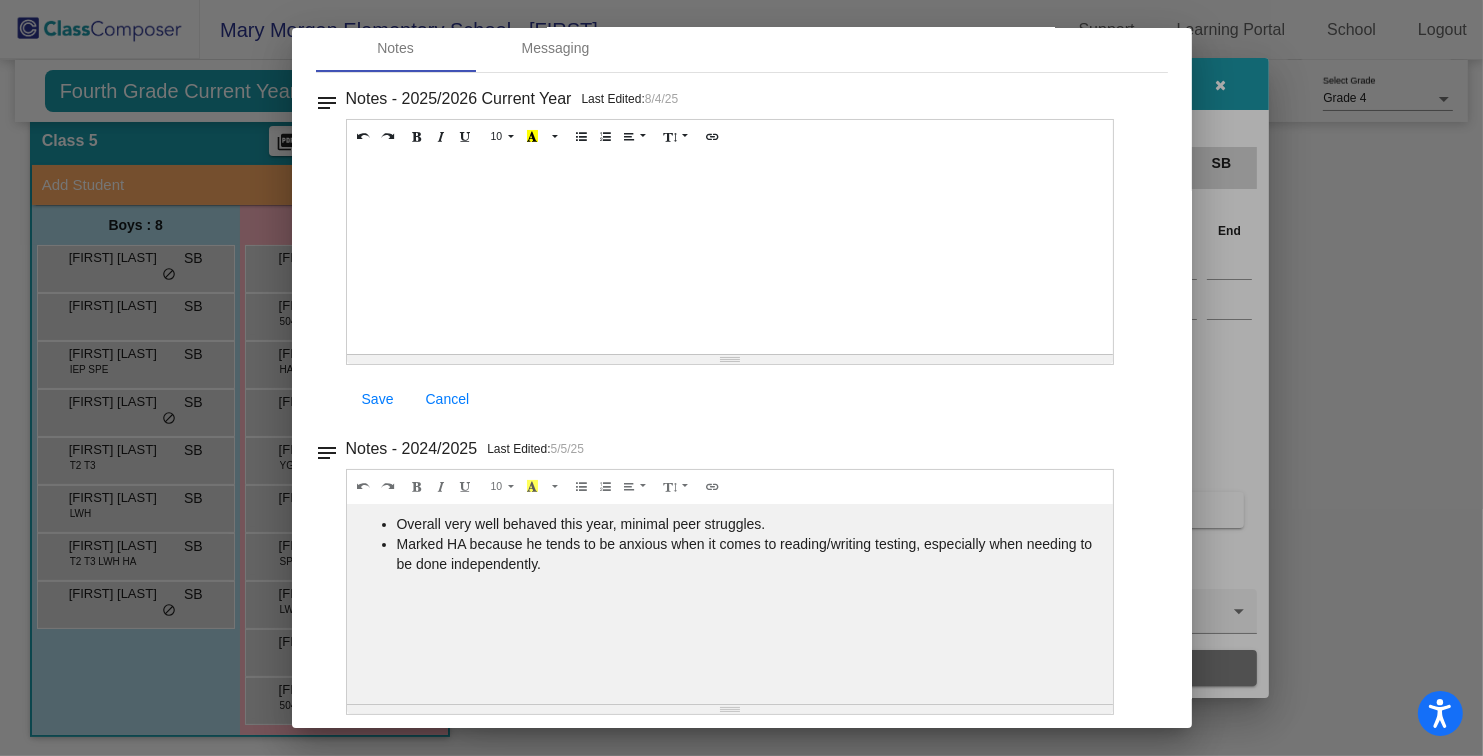 scroll, scrollTop: 0, scrollLeft: 0, axis: both 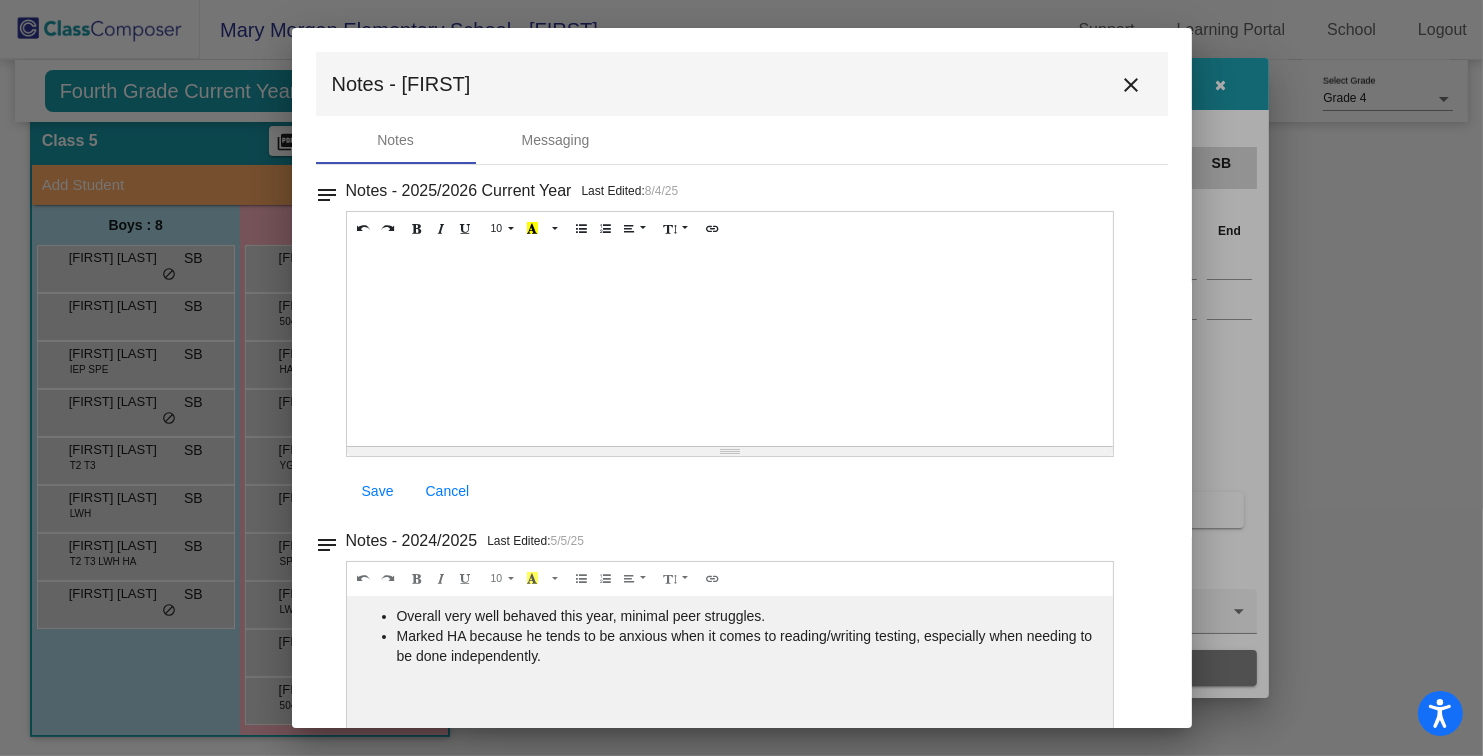 click on "close" at bounding box center (1132, 85) 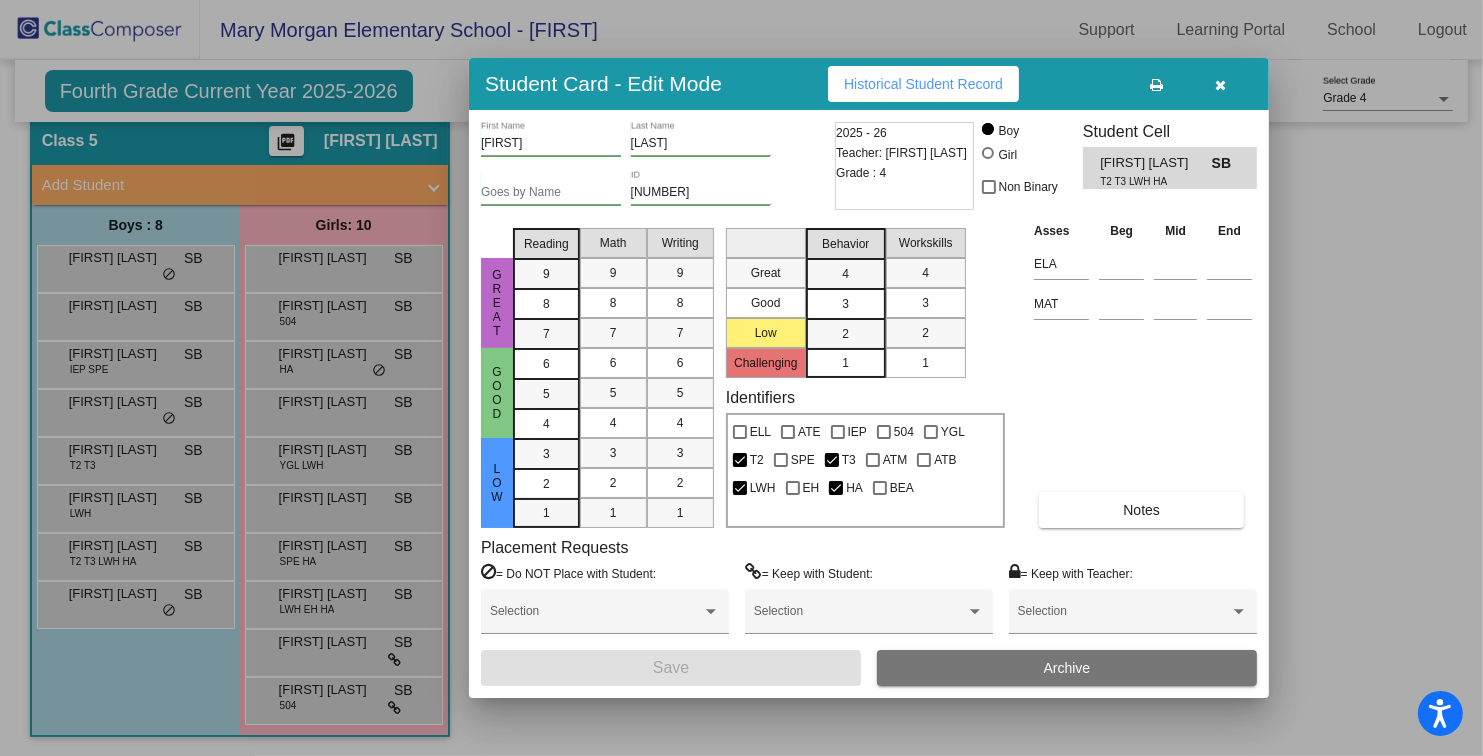 click at bounding box center (1221, 85) 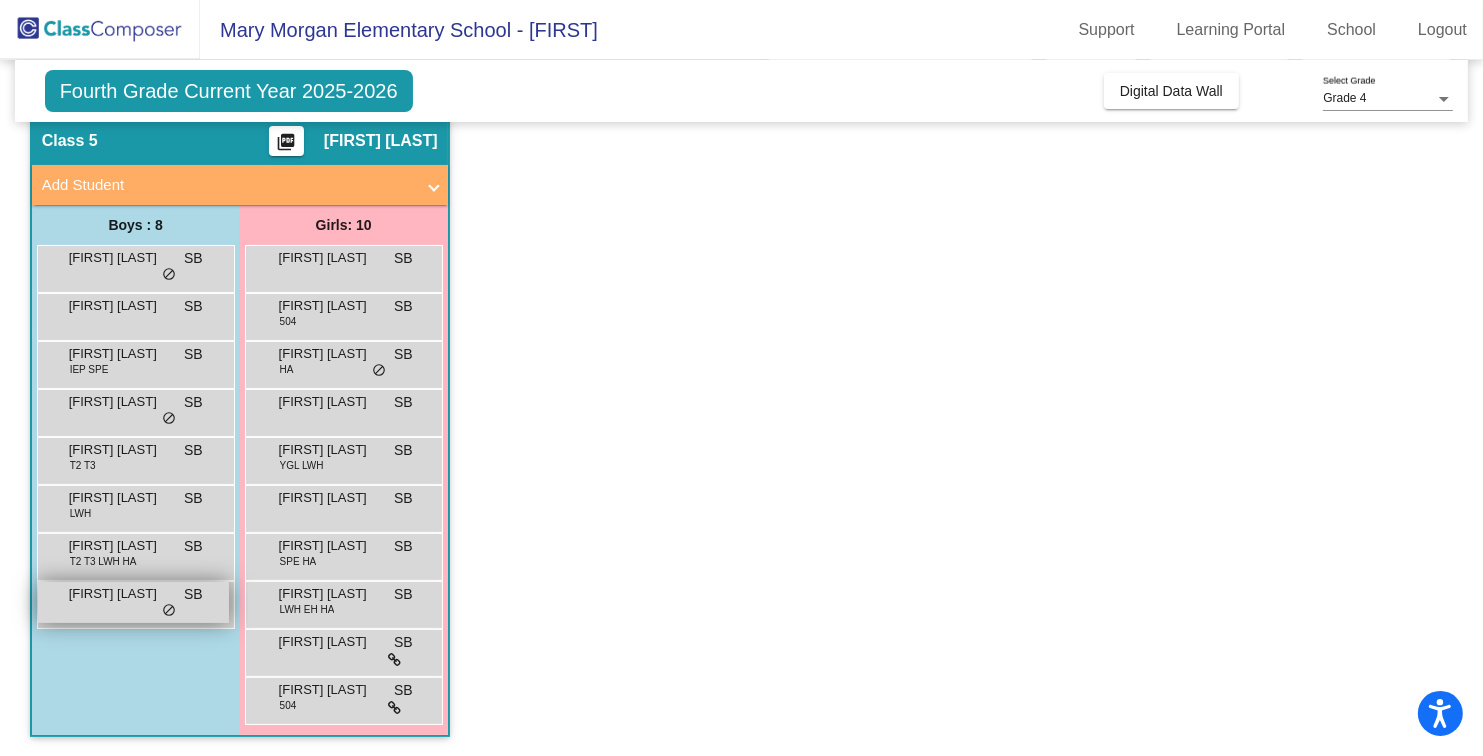 click on "Vincent Upchurch" at bounding box center (119, 594) 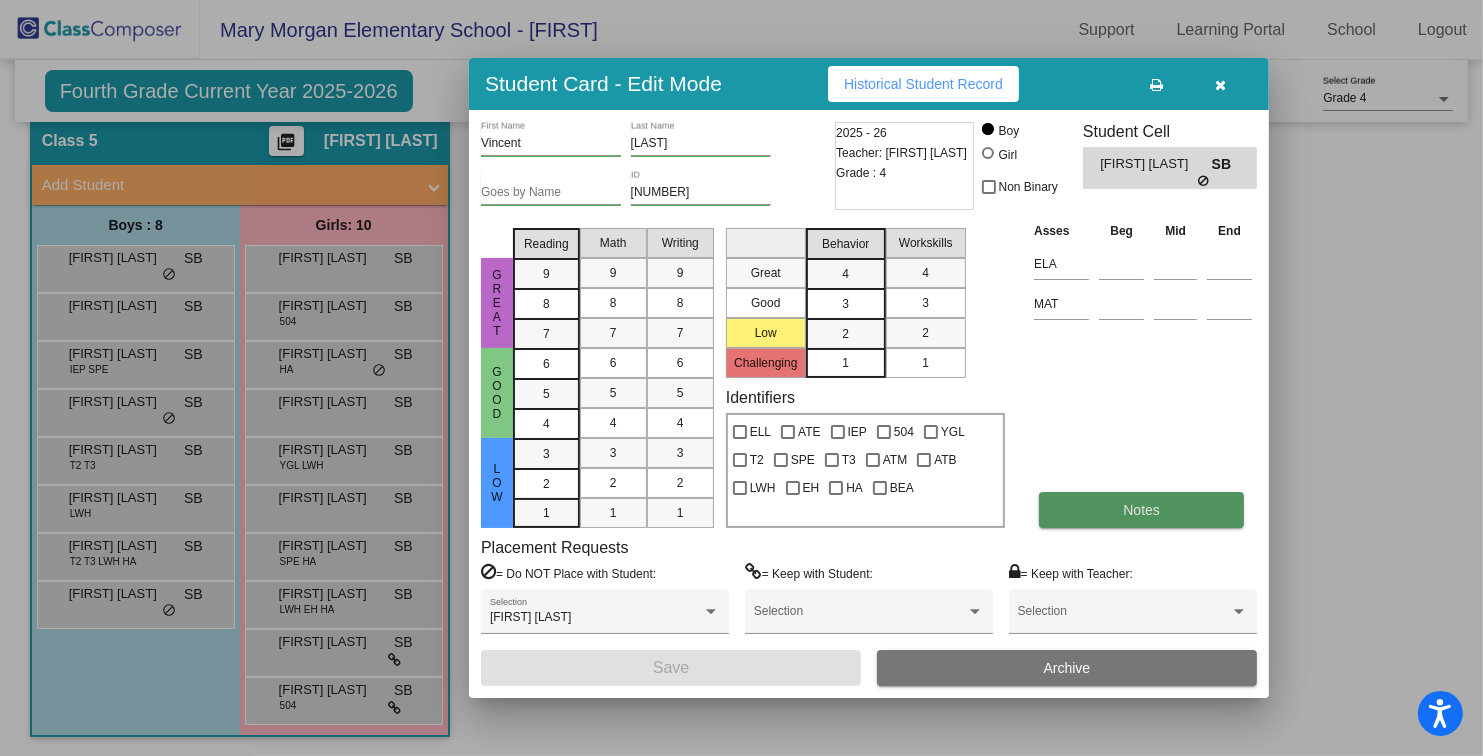 click on "Notes" at bounding box center [1141, 510] 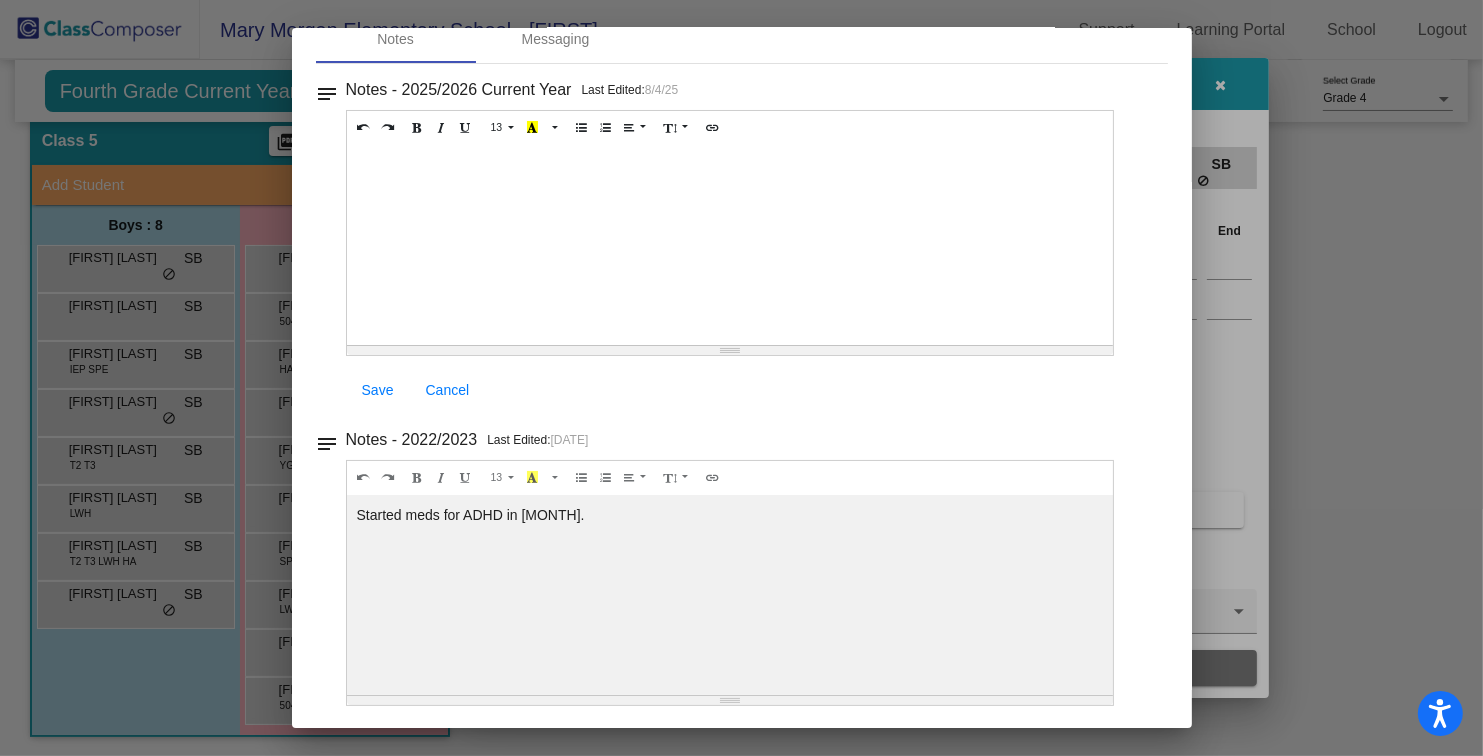scroll, scrollTop: 0, scrollLeft: 0, axis: both 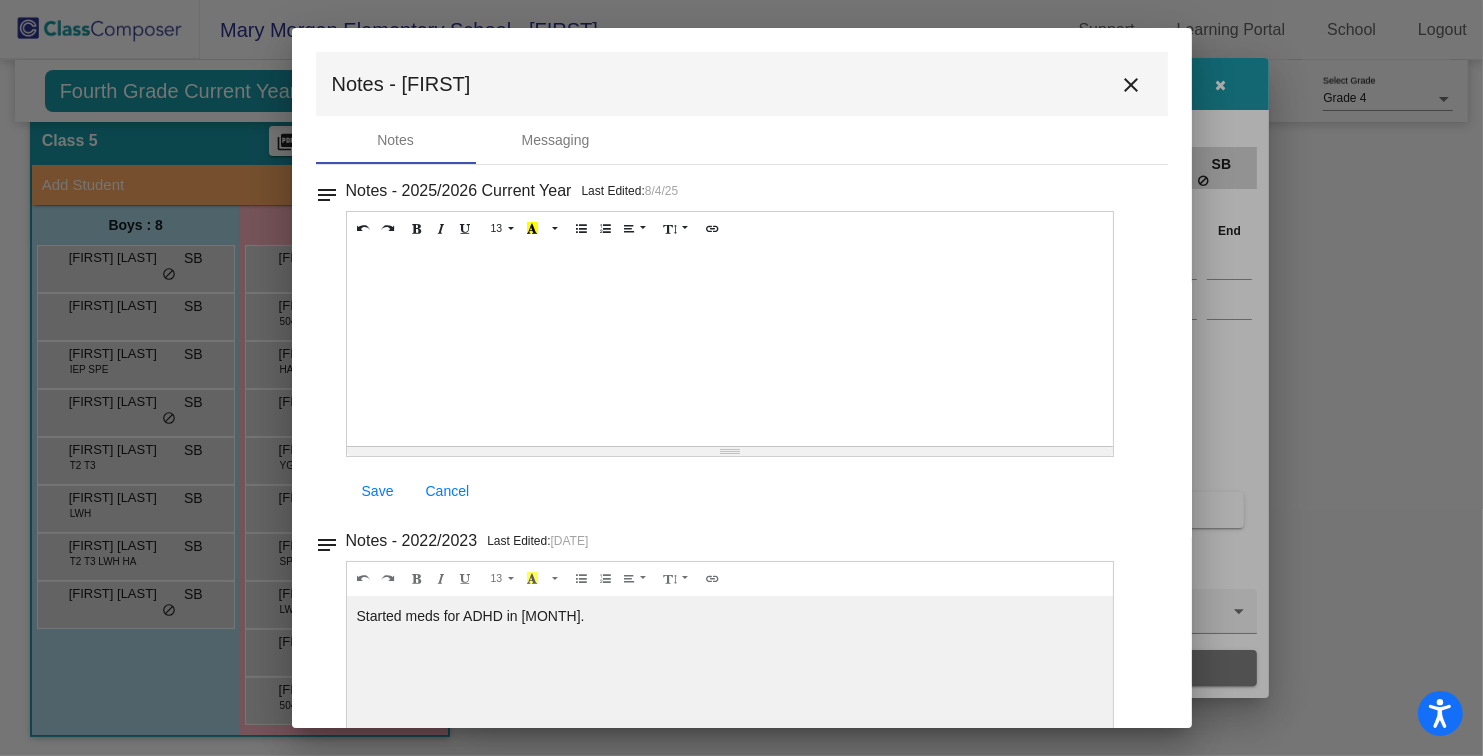 click on "close" at bounding box center (1132, 85) 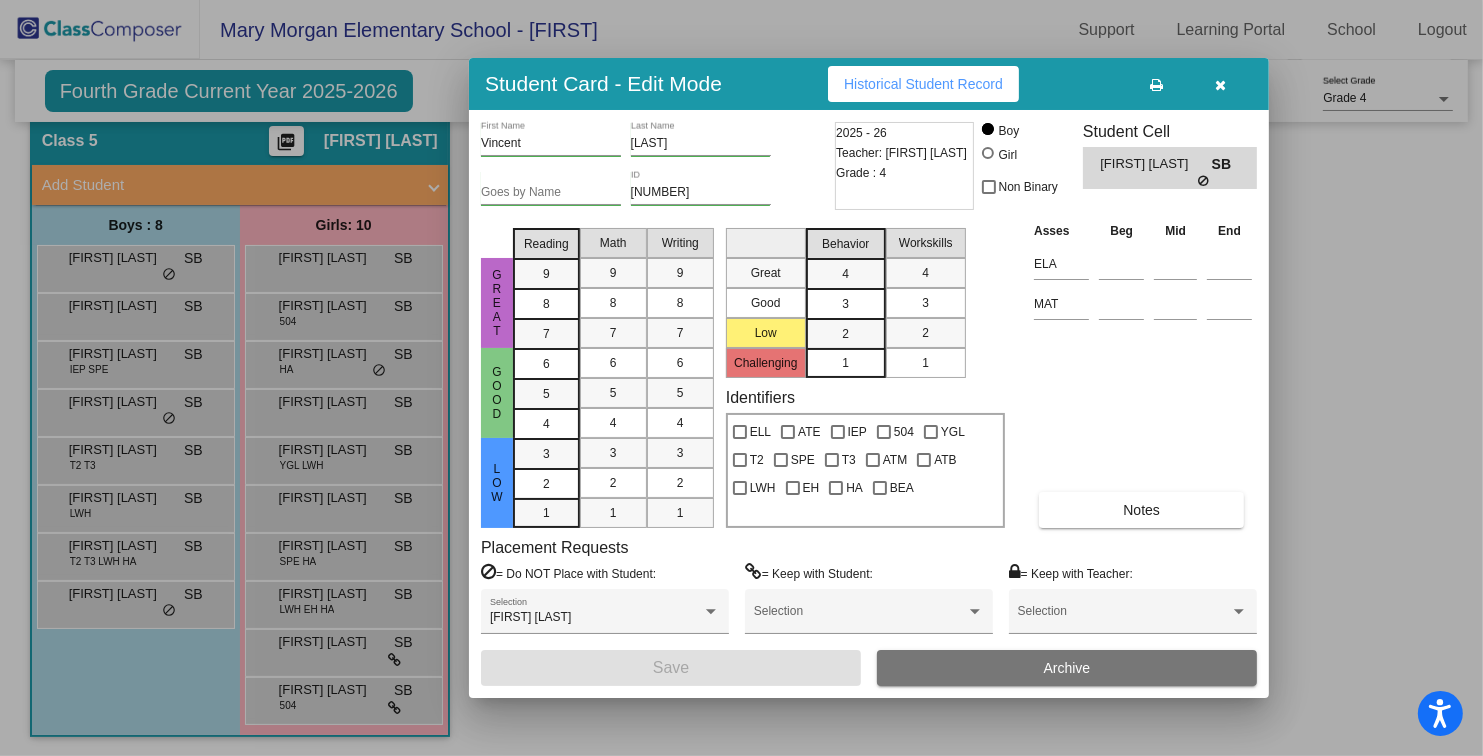 click at bounding box center [1221, 84] 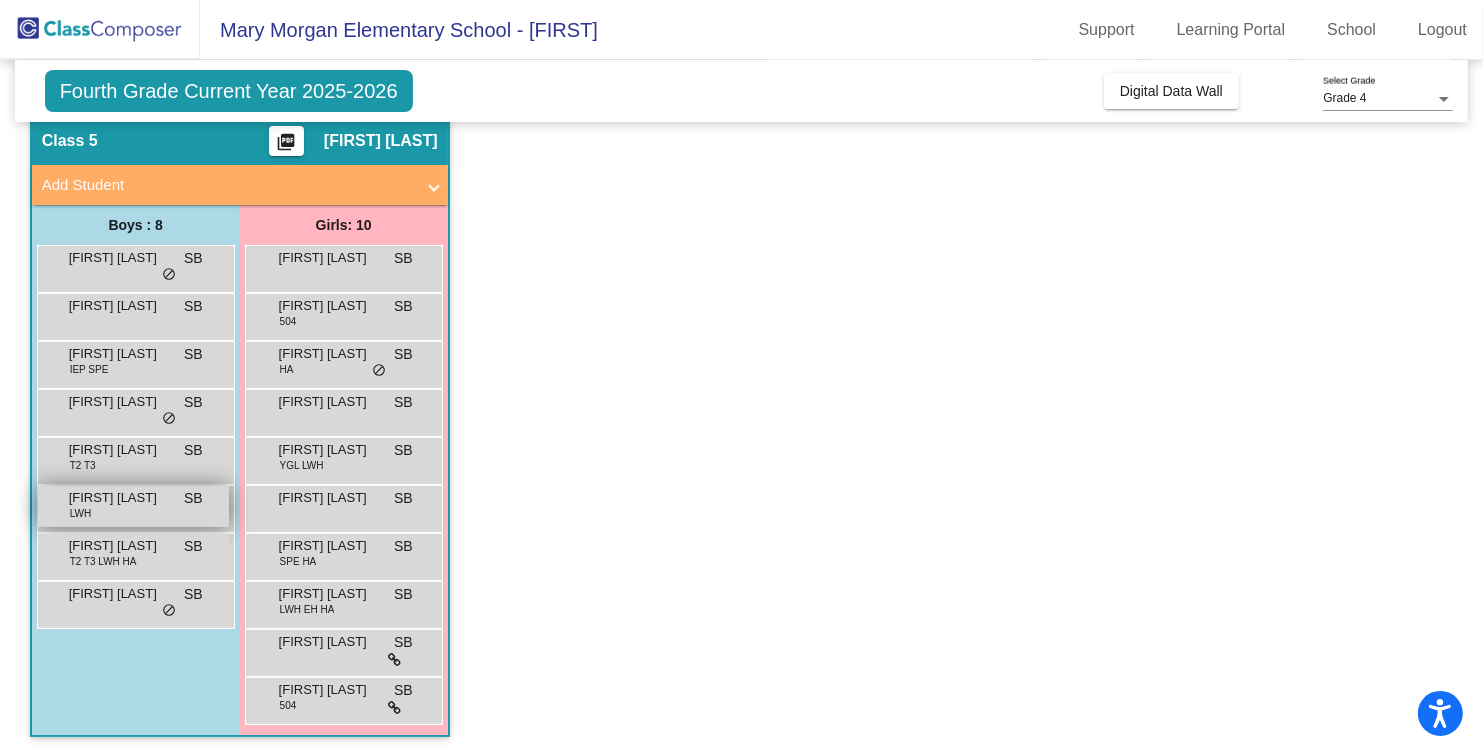 click on "Maclyn Barber LWH SB lock do_not_disturb_alt" at bounding box center (133, 506) 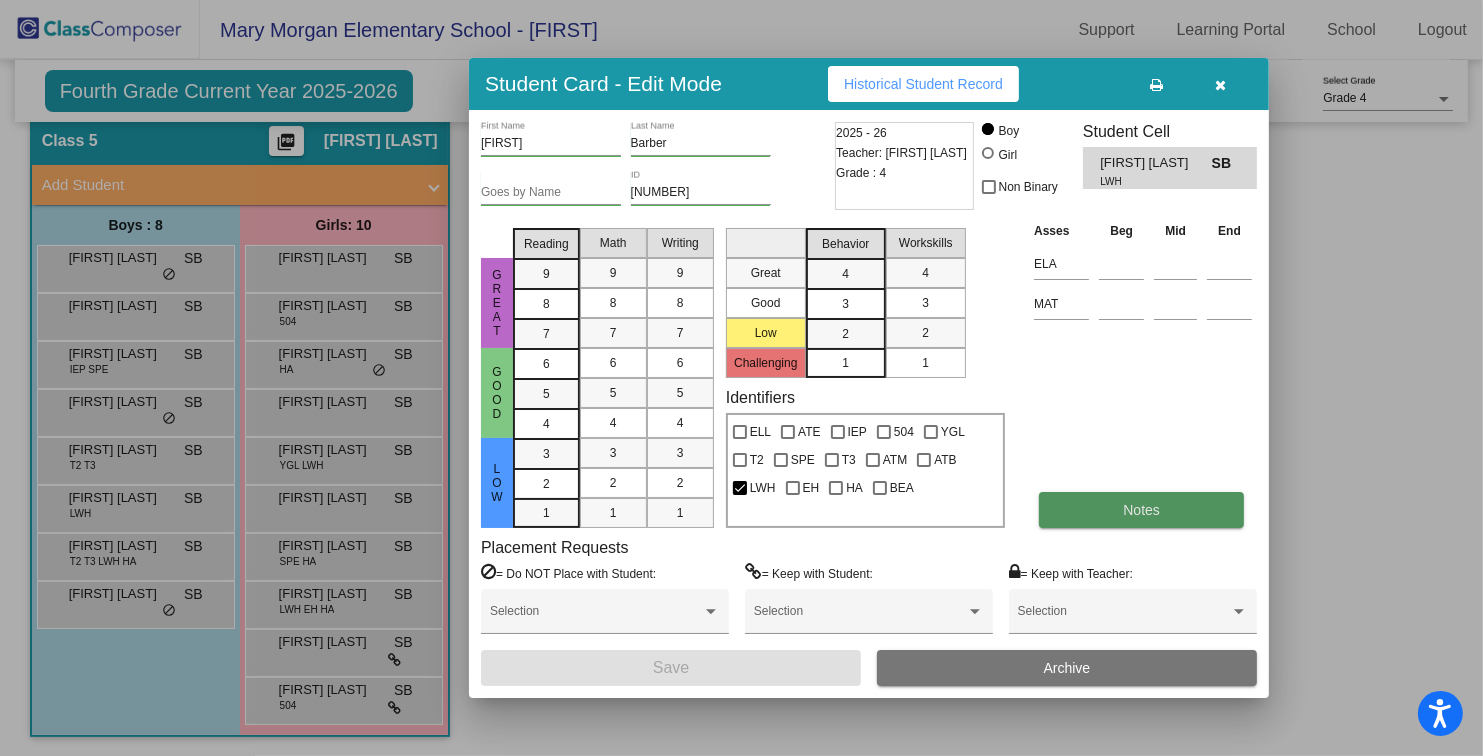 click on "Notes" at bounding box center (1141, 510) 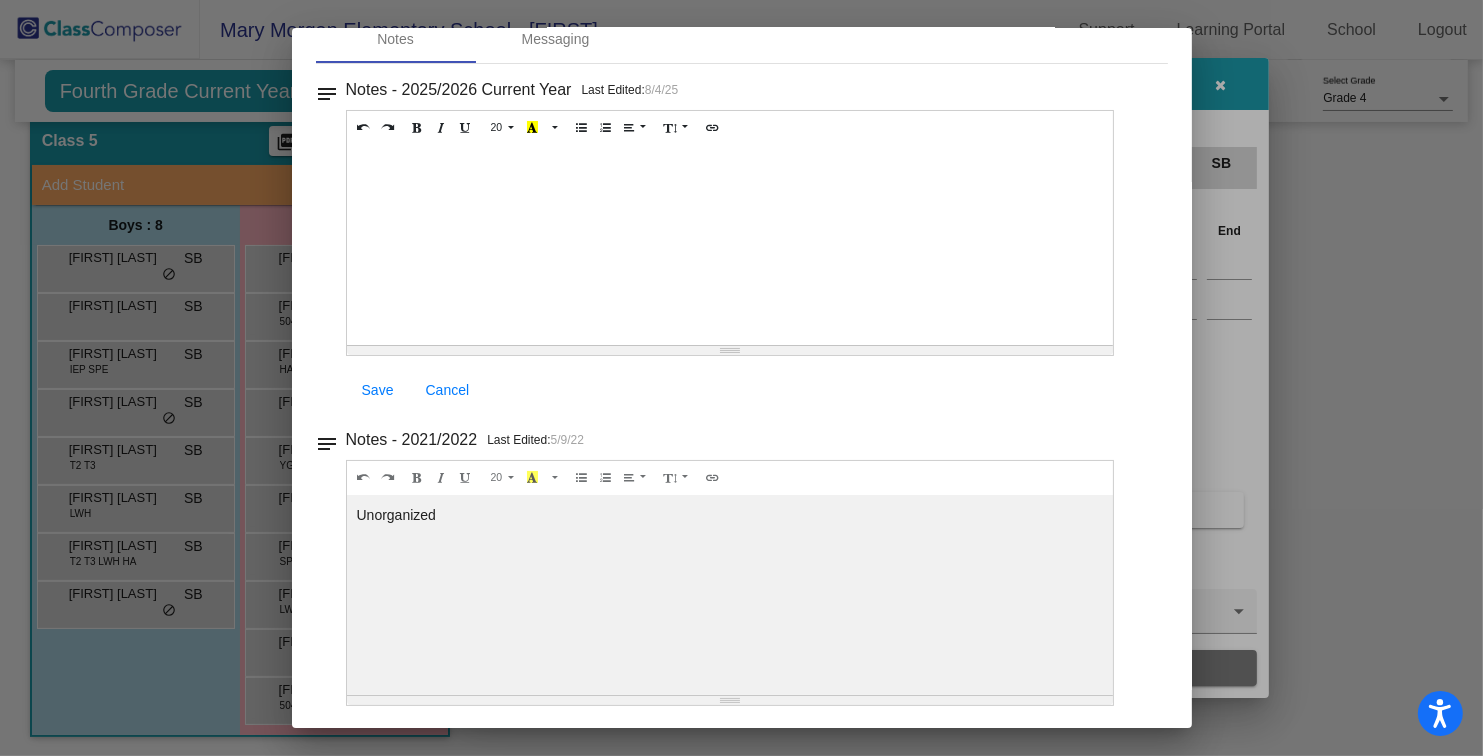 scroll, scrollTop: 0, scrollLeft: 0, axis: both 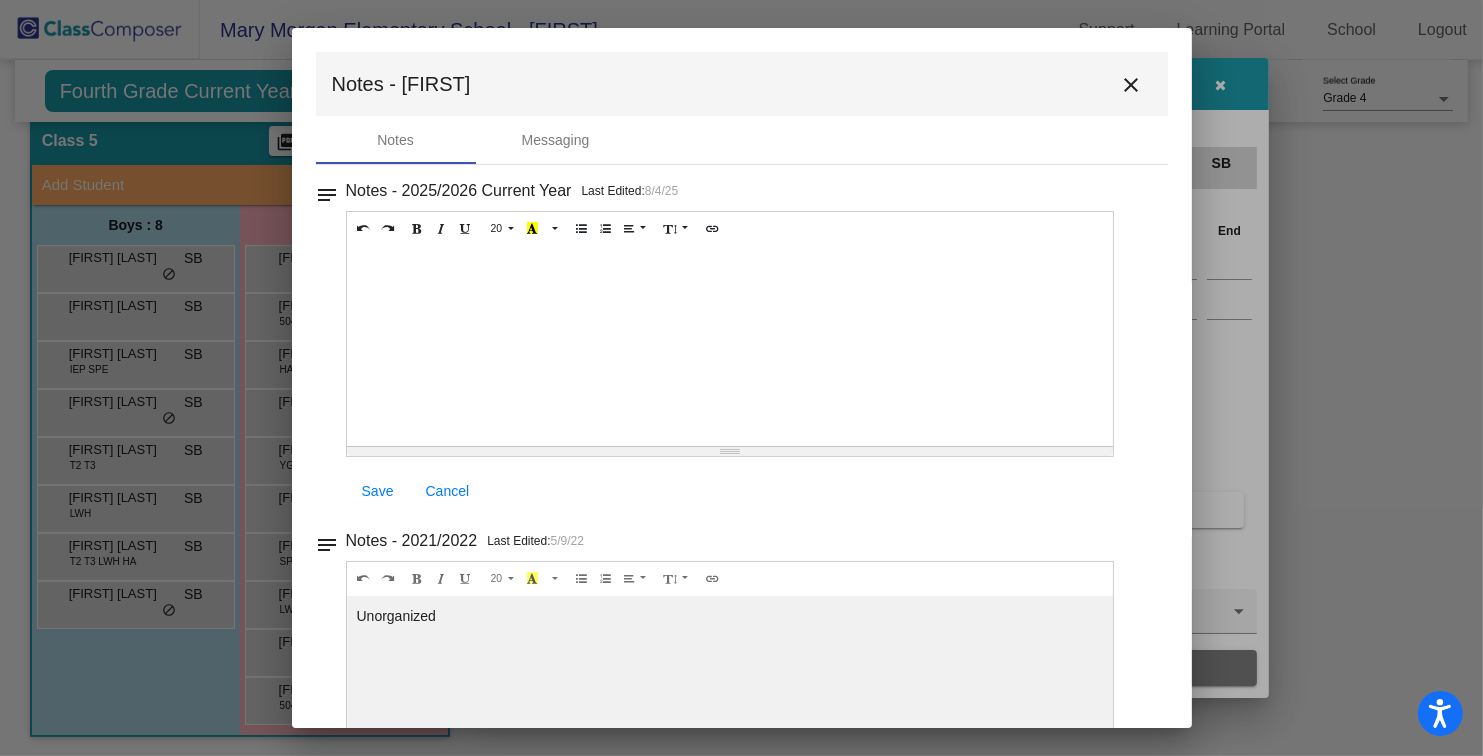 click on "close" at bounding box center (1132, 85) 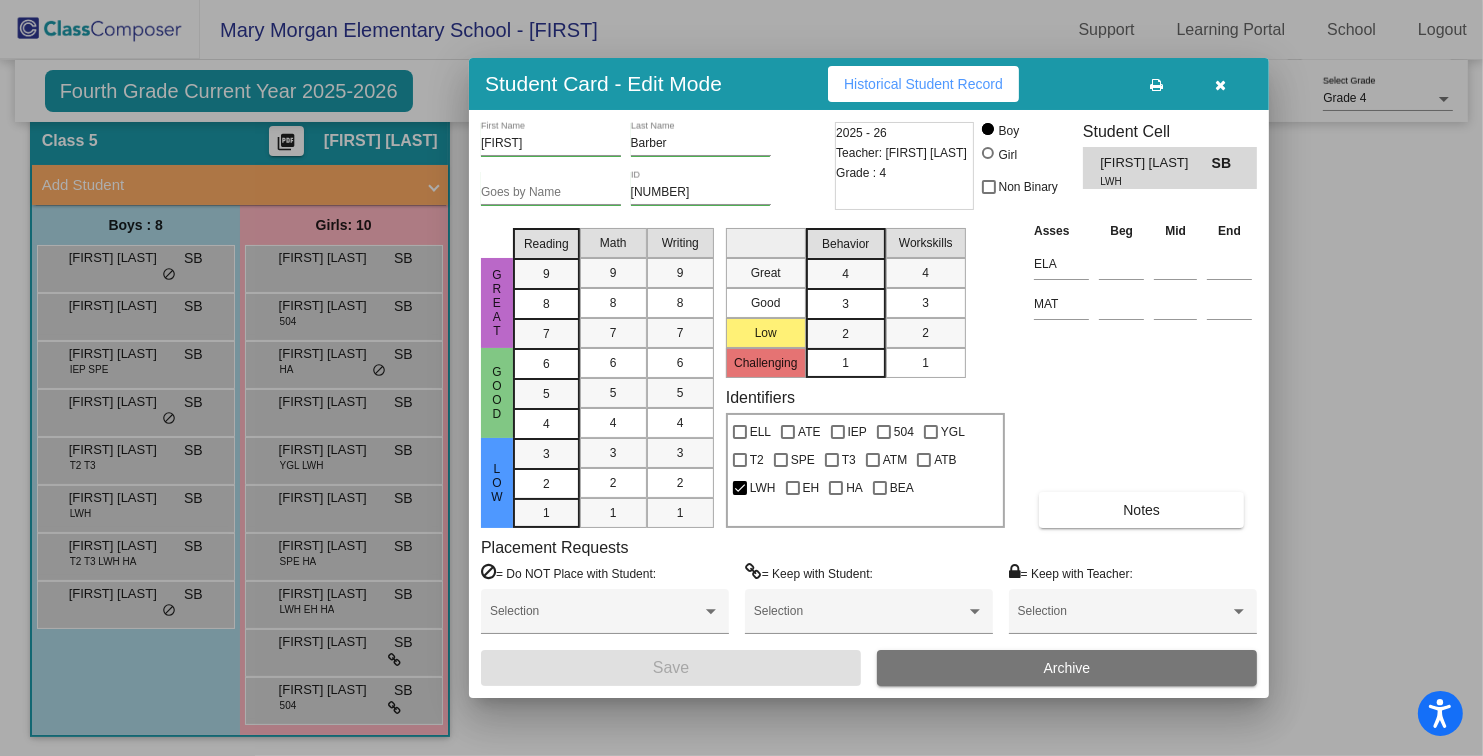 click at bounding box center (1221, 84) 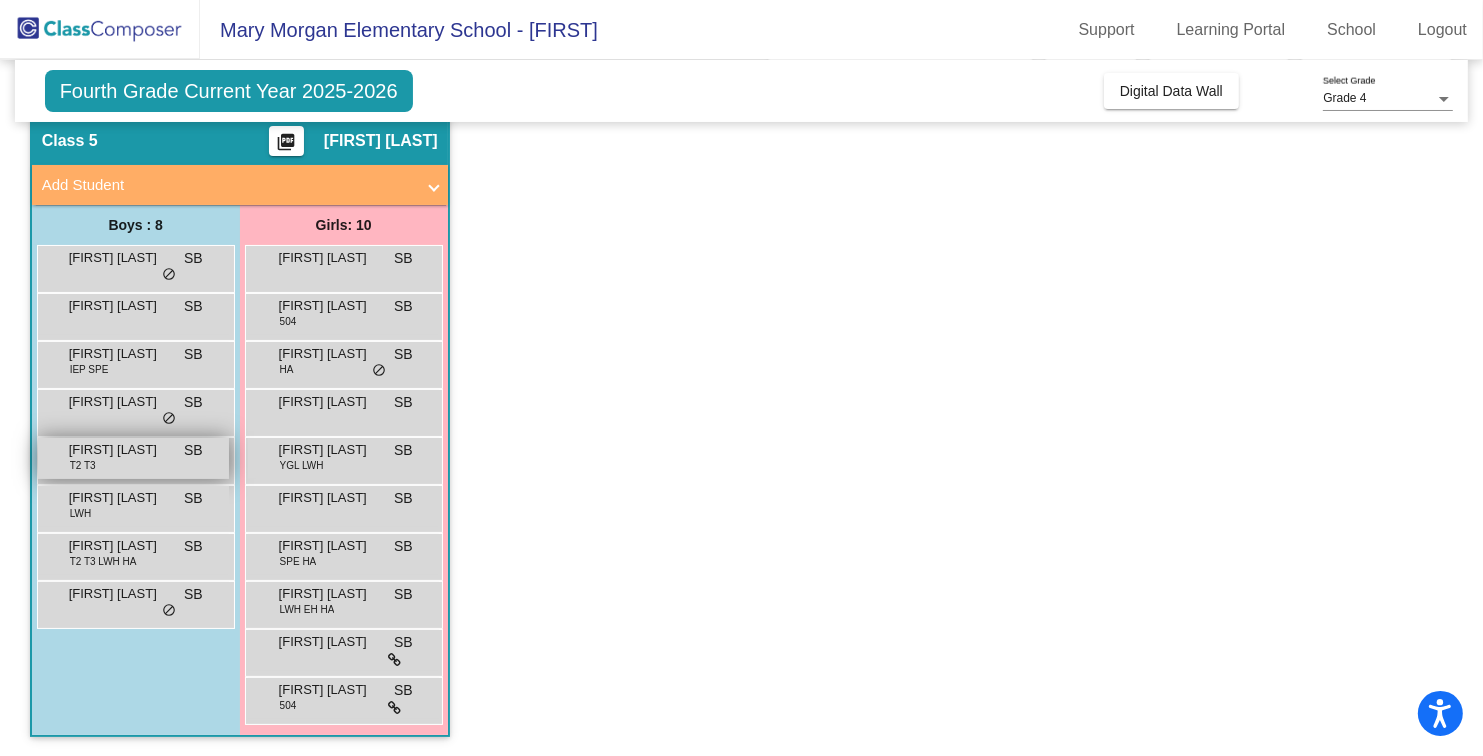 click on "Liam Rauch" at bounding box center [119, 450] 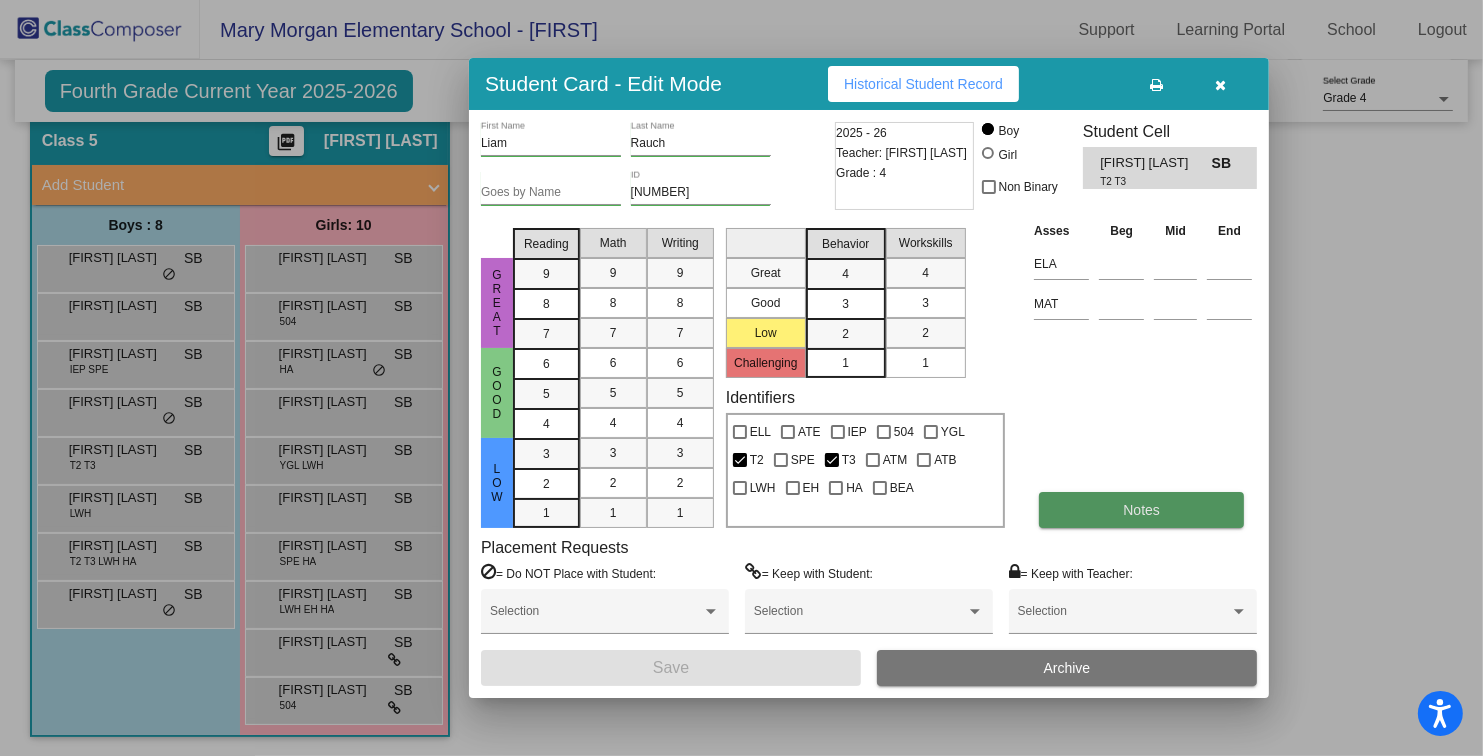 click on "Notes" at bounding box center [1141, 510] 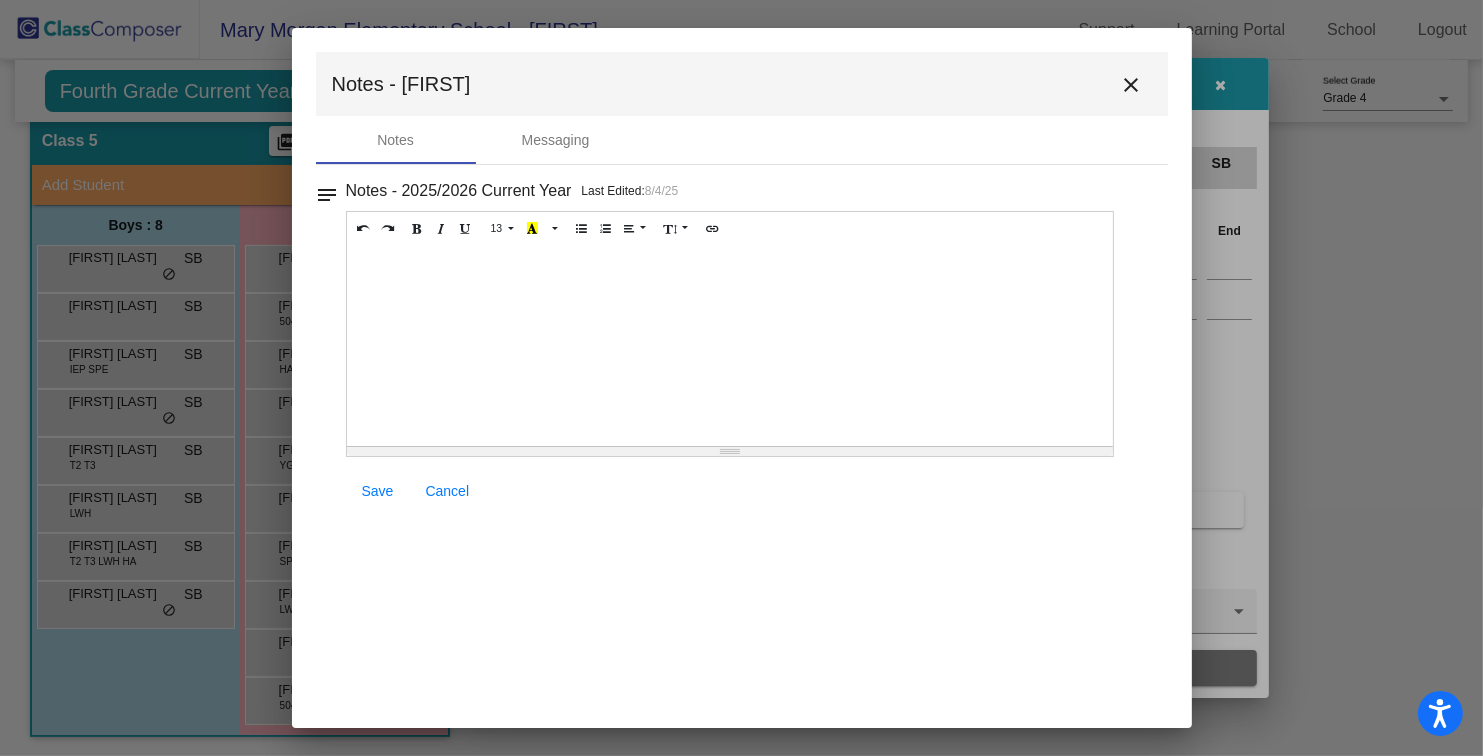 click on "close" at bounding box center [1132, 85] 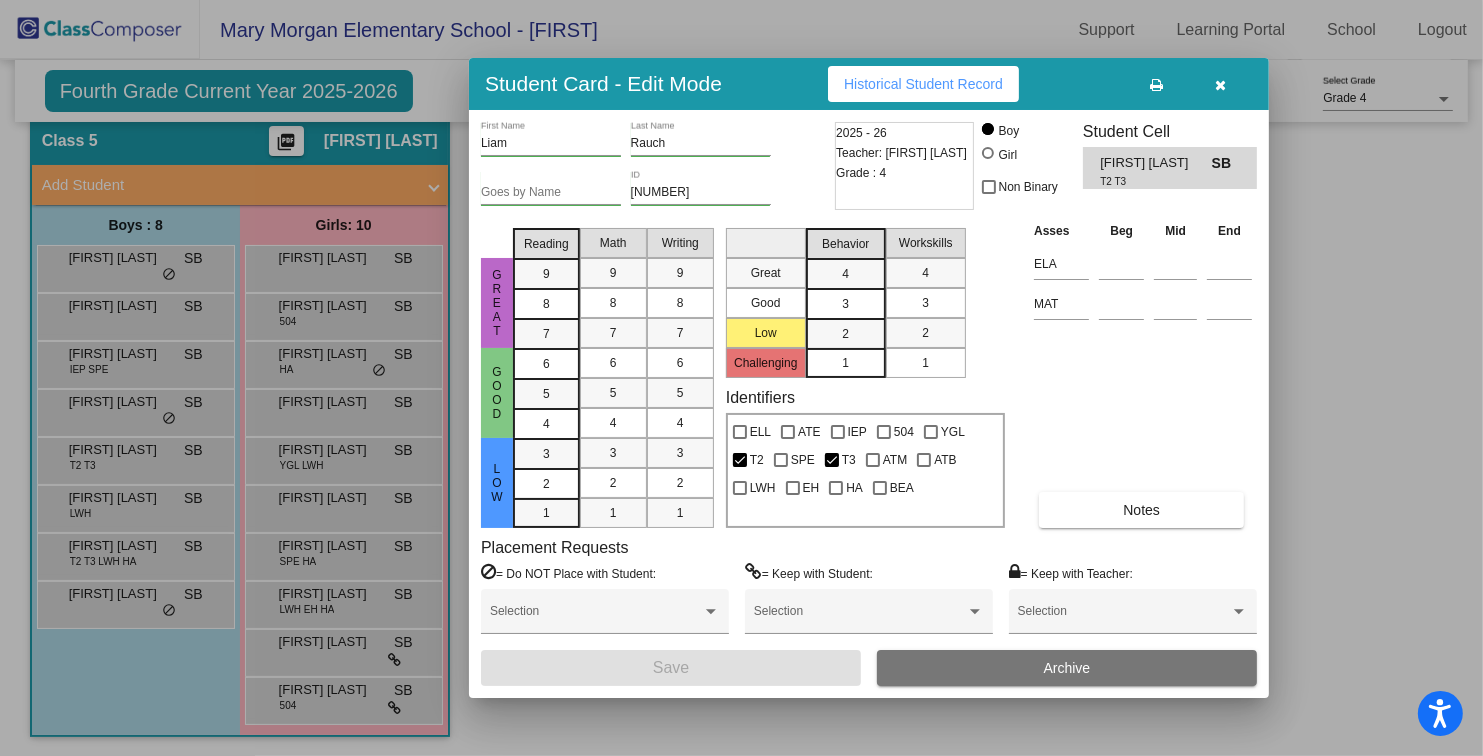 click at bounding box center [1221, 84] 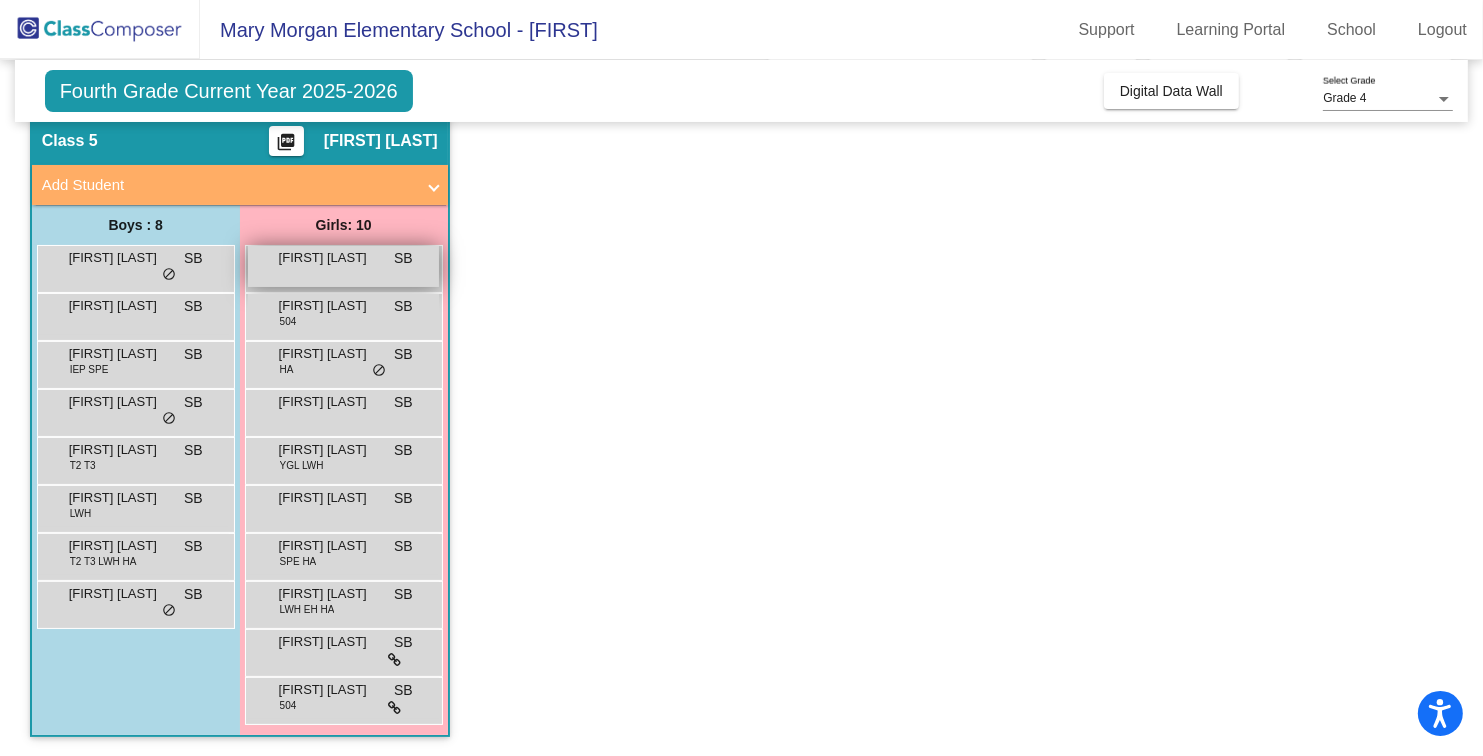 click on "Adelyn ROOP SB lock do_not_disturb_alt" at bounding box center [343, 266] 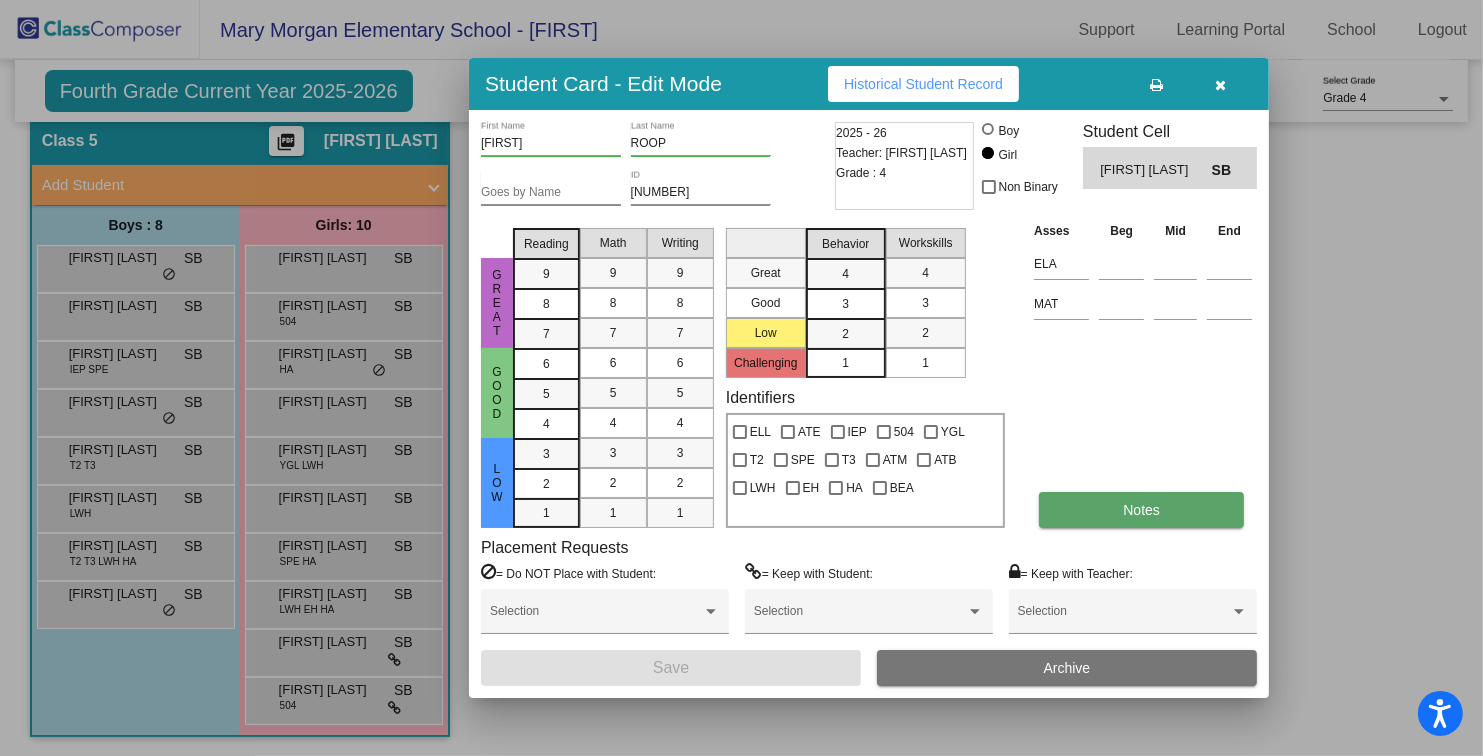 click on "Notes" at bounding box center (1141, 510) 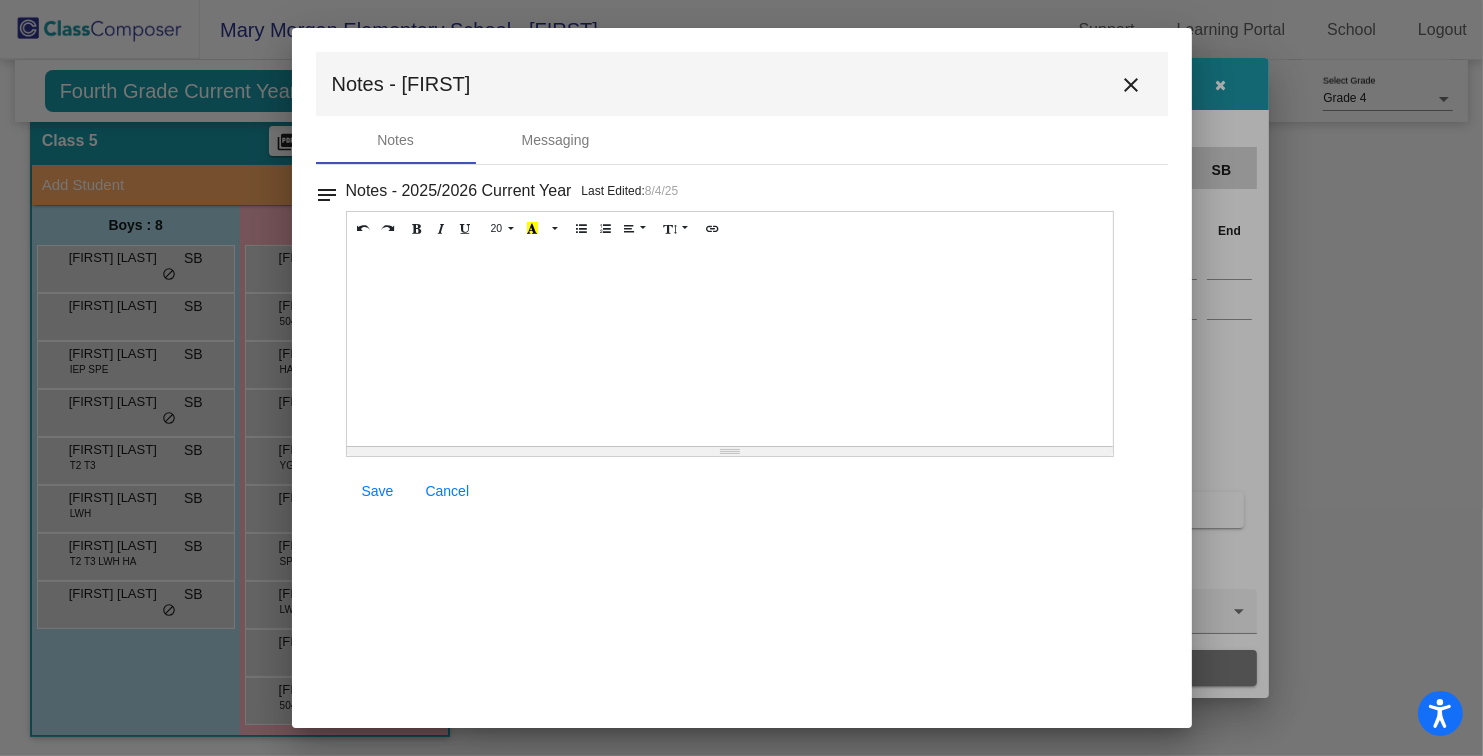 click on "close" at bounding box center [1132, 85] 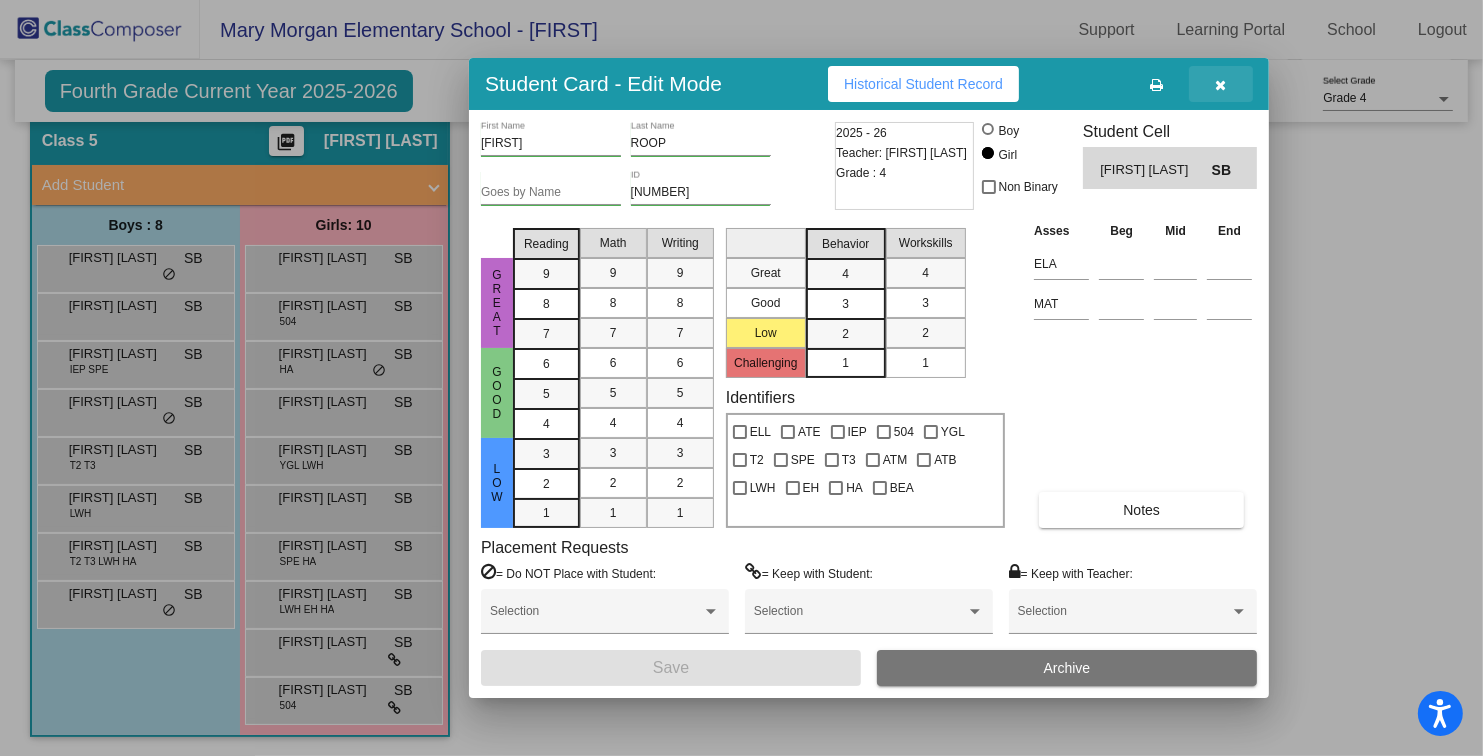 click at bounding box center (1221, 84) 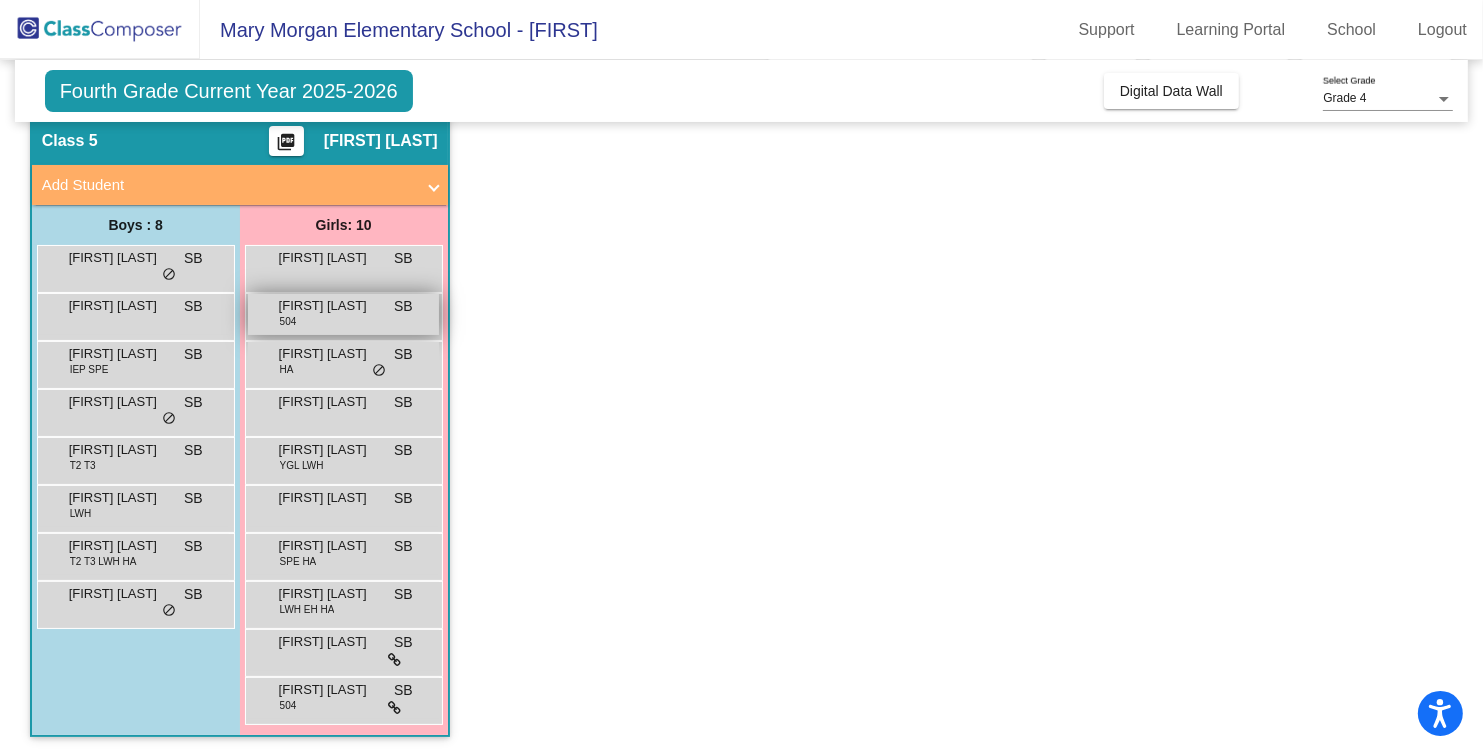click on "Averi Beitel" at bounding box center (329, 306) 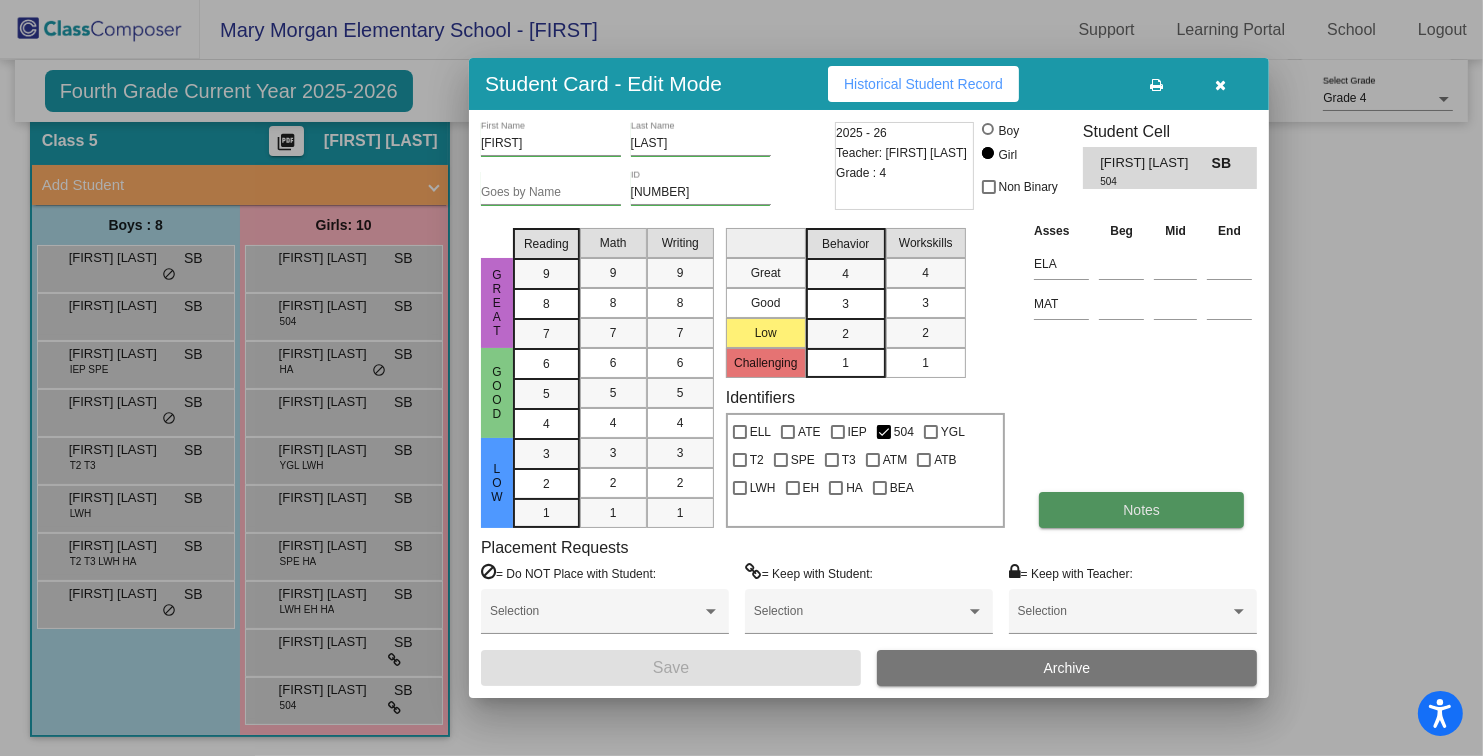 click on "Notes" at bounding box center (1141, 510) 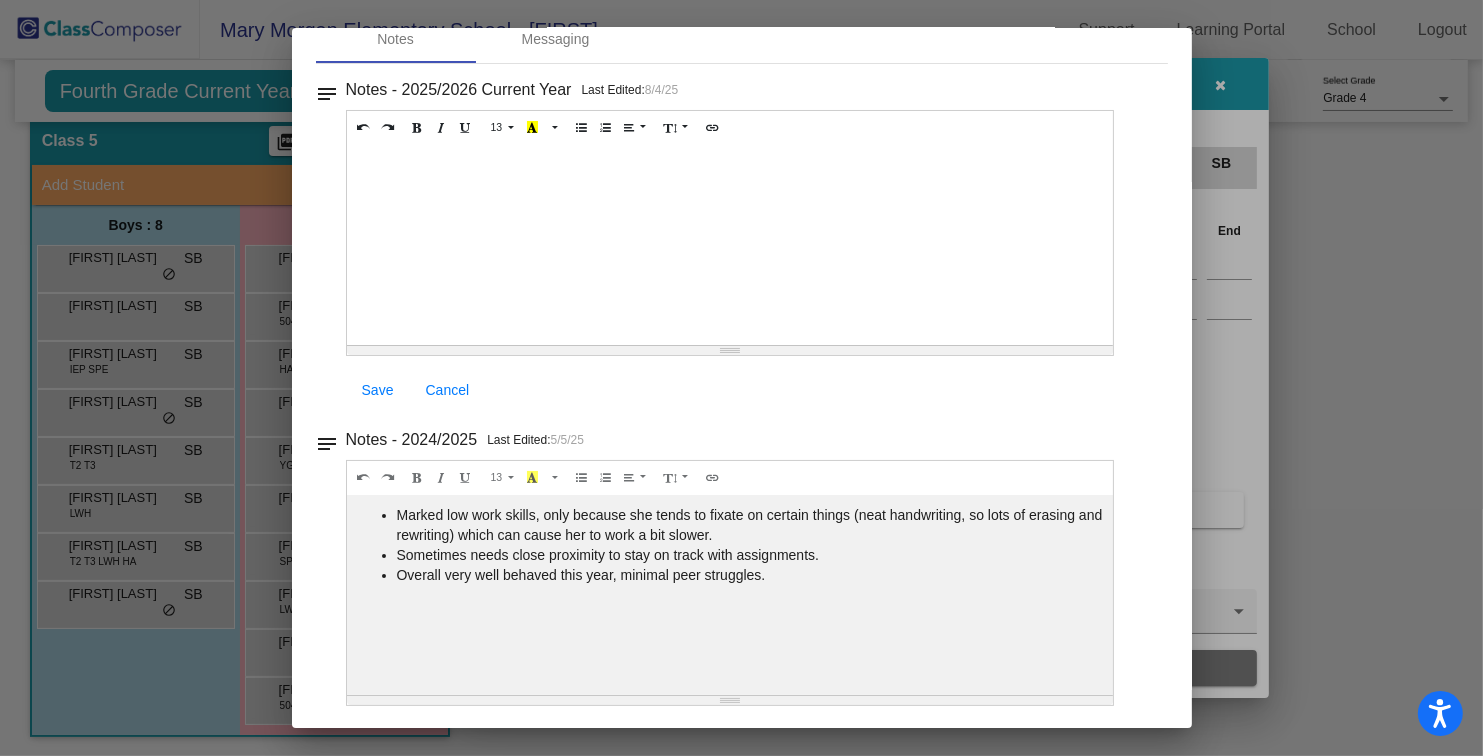scroll, scrollTop: 0, scrollLeft: 0, axis: both 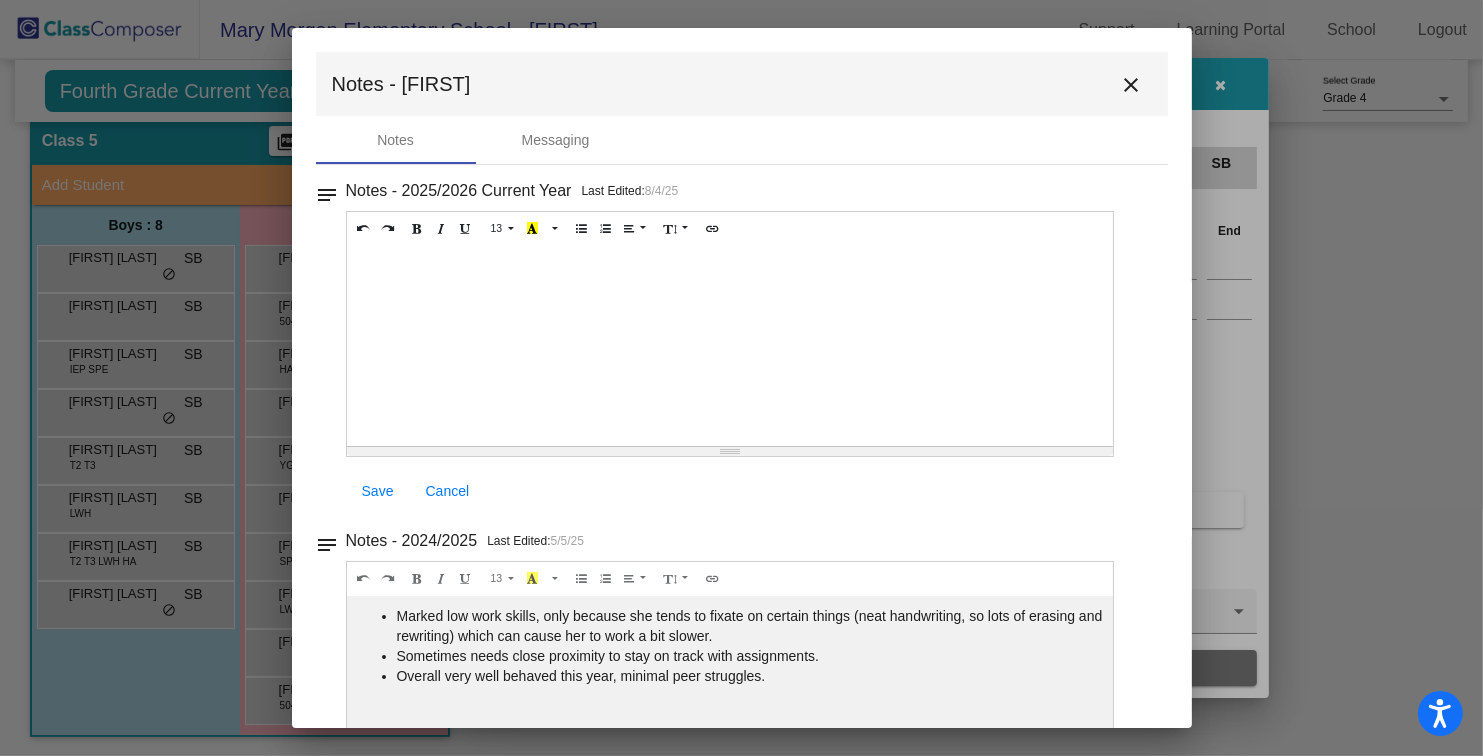 click on "close" at bounding box center [1132, 85] 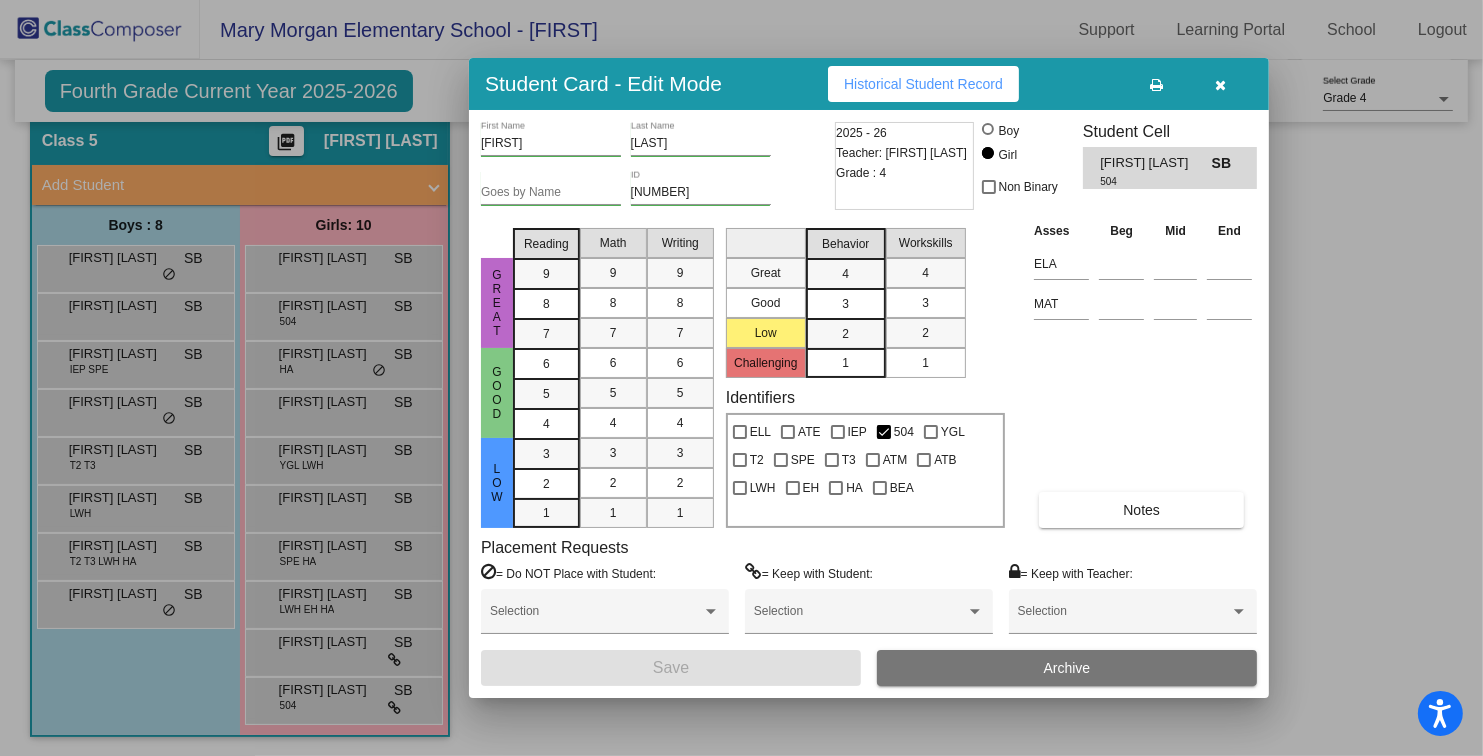 click at bounding box center (1221, 85) 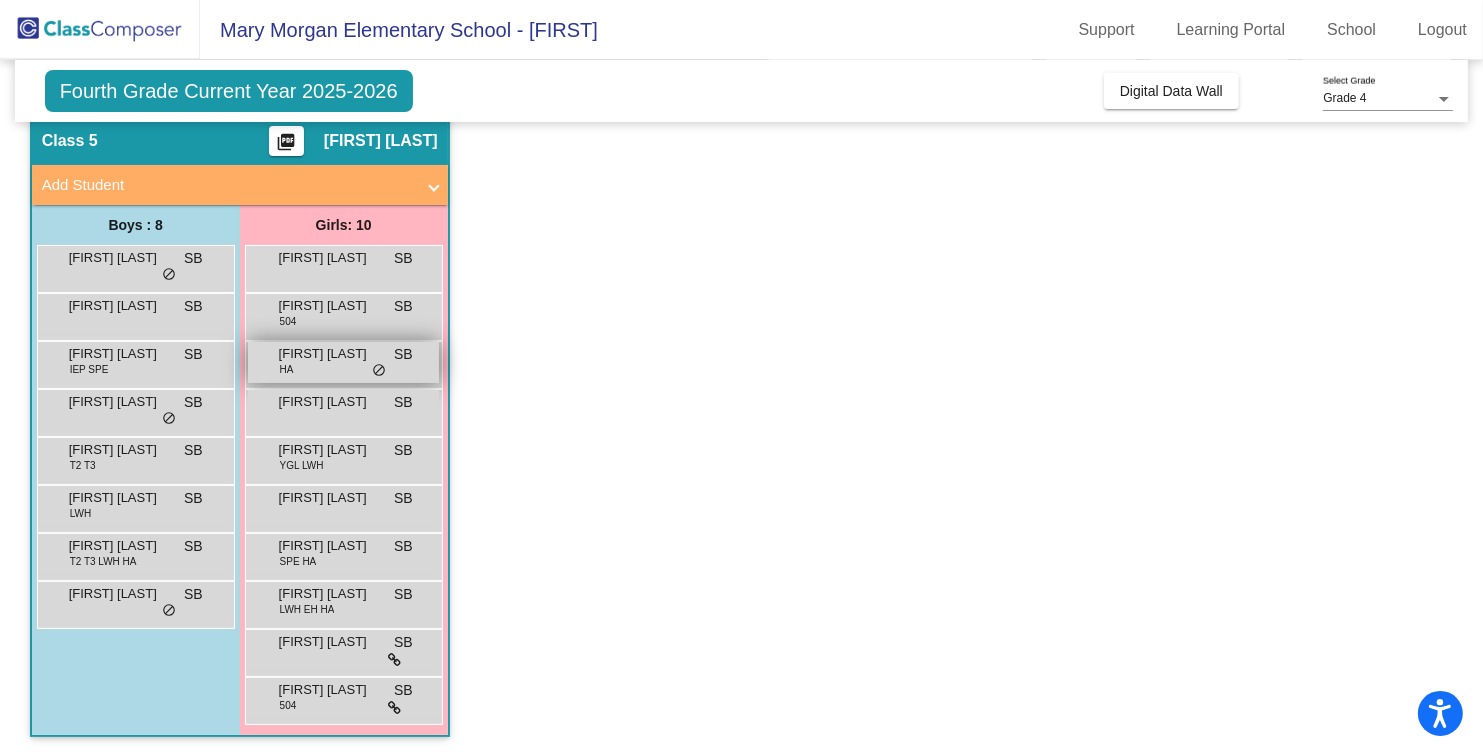 click on "Beaux Mc Cartney HA SB lock do_not_disturb_alt" at bounding box center (343, 362) 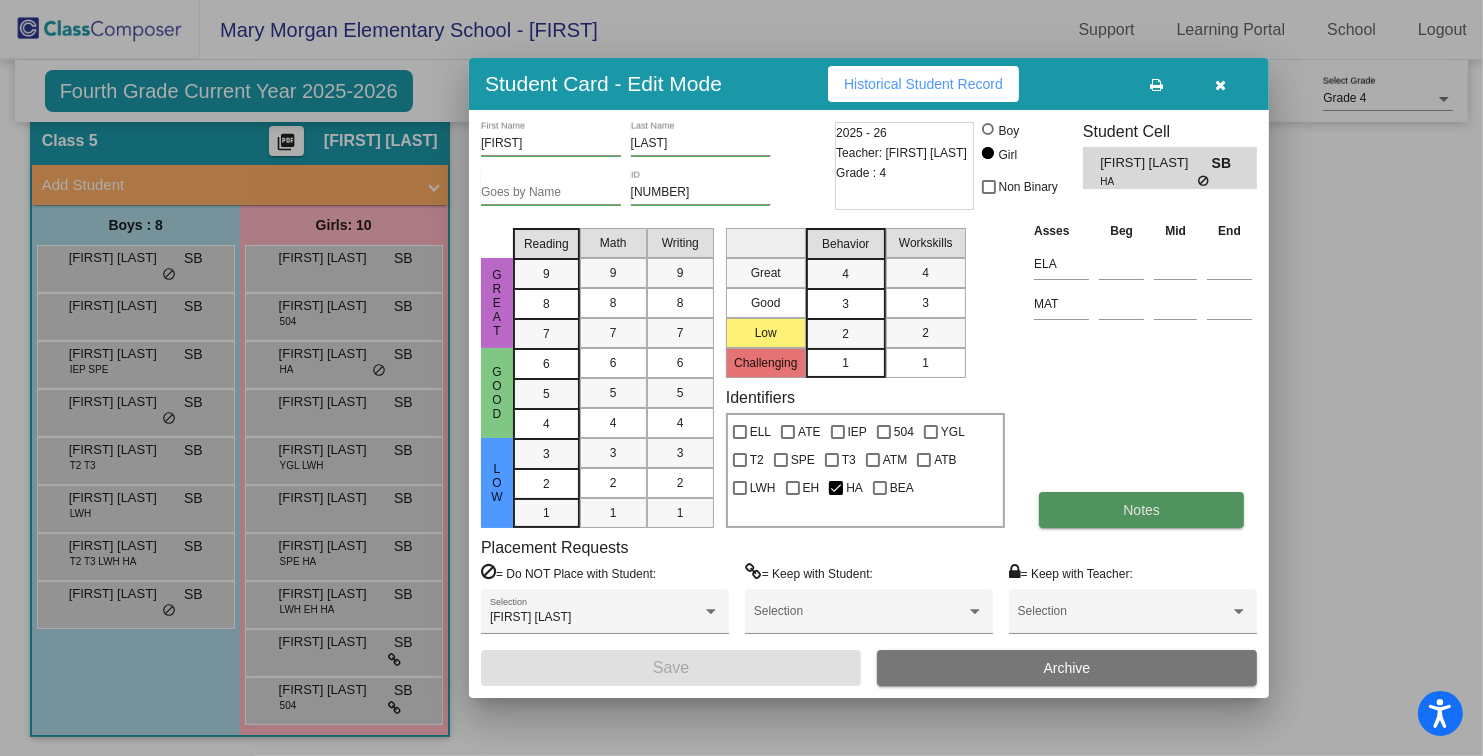 click on "Notes" at bounding box center [1141, 510] 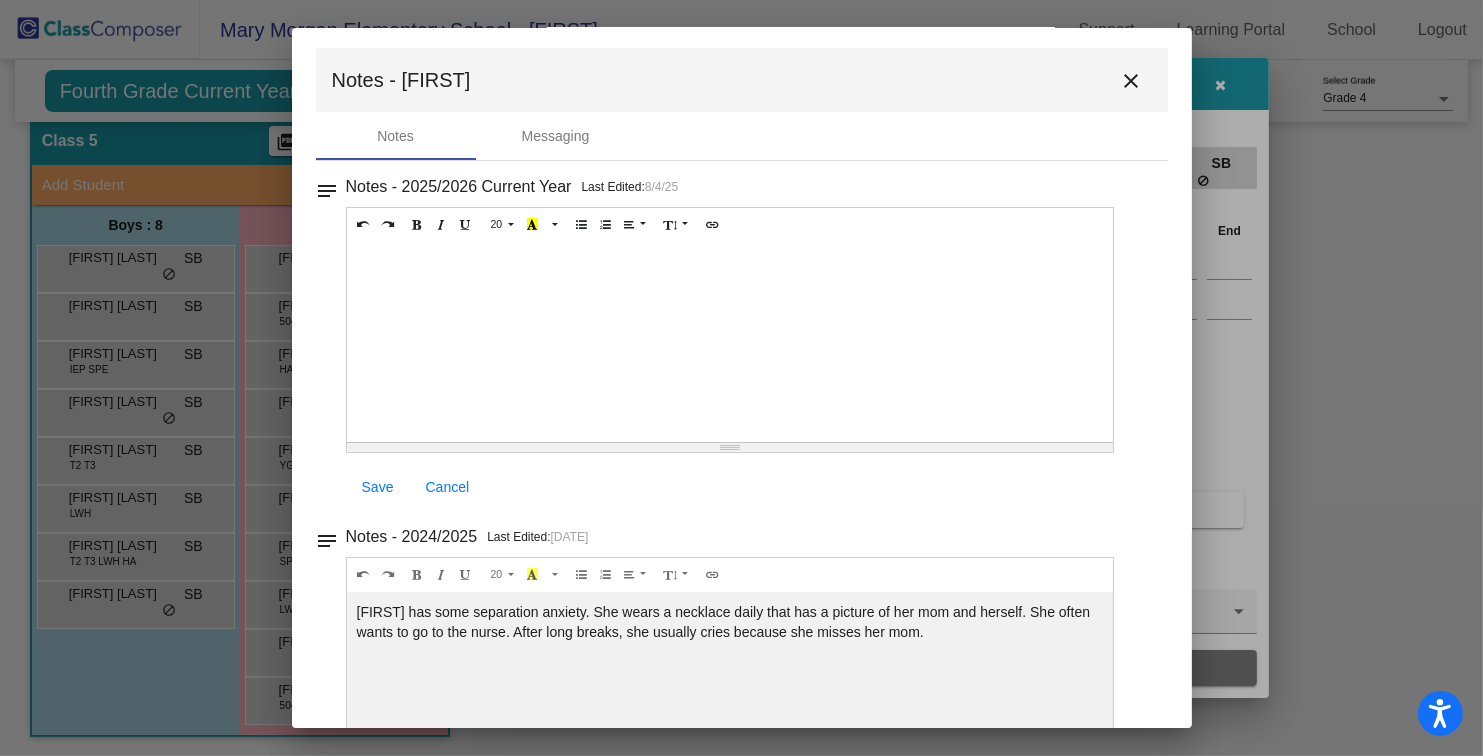 scroll, scrollTop: 0, scrollLeft: 0, axis: both 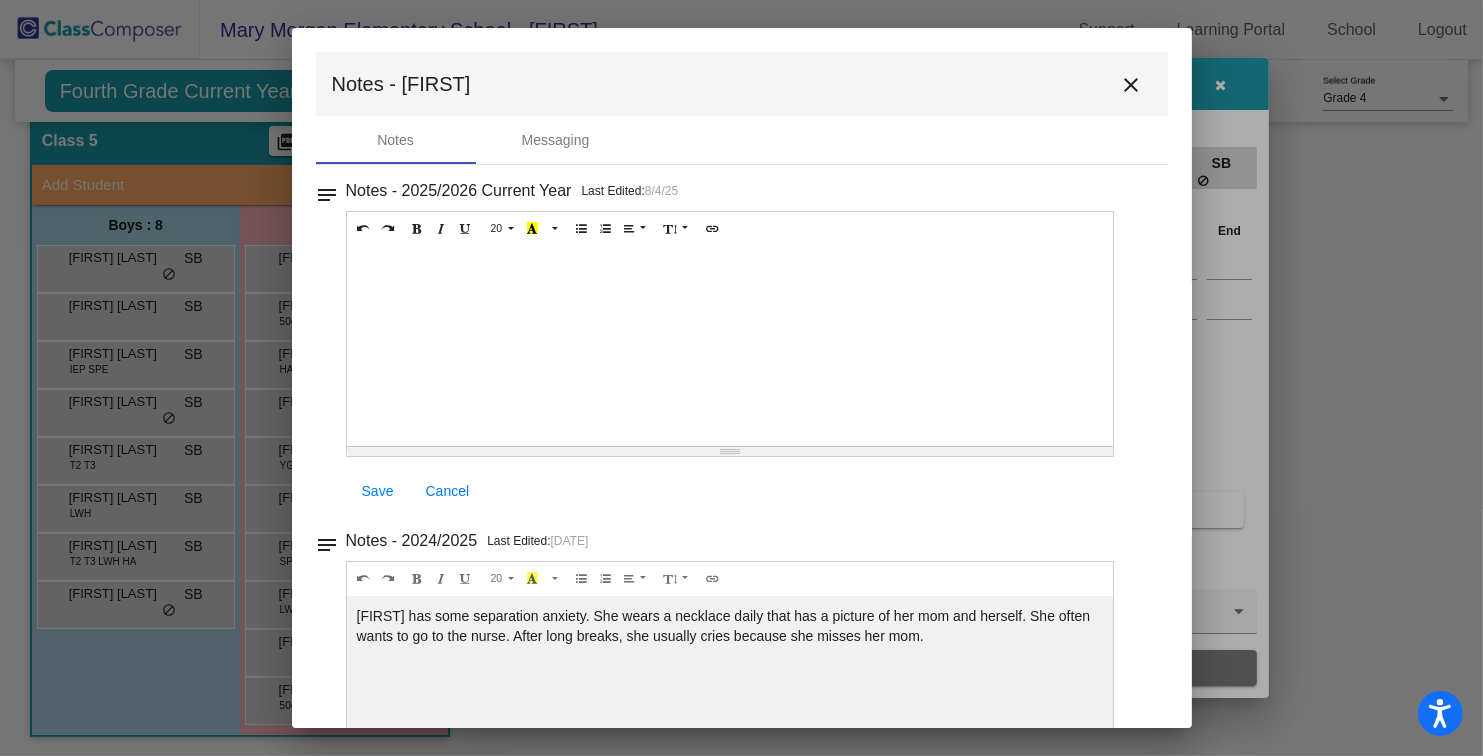 click on "close" at bounding box center (1132, 85) 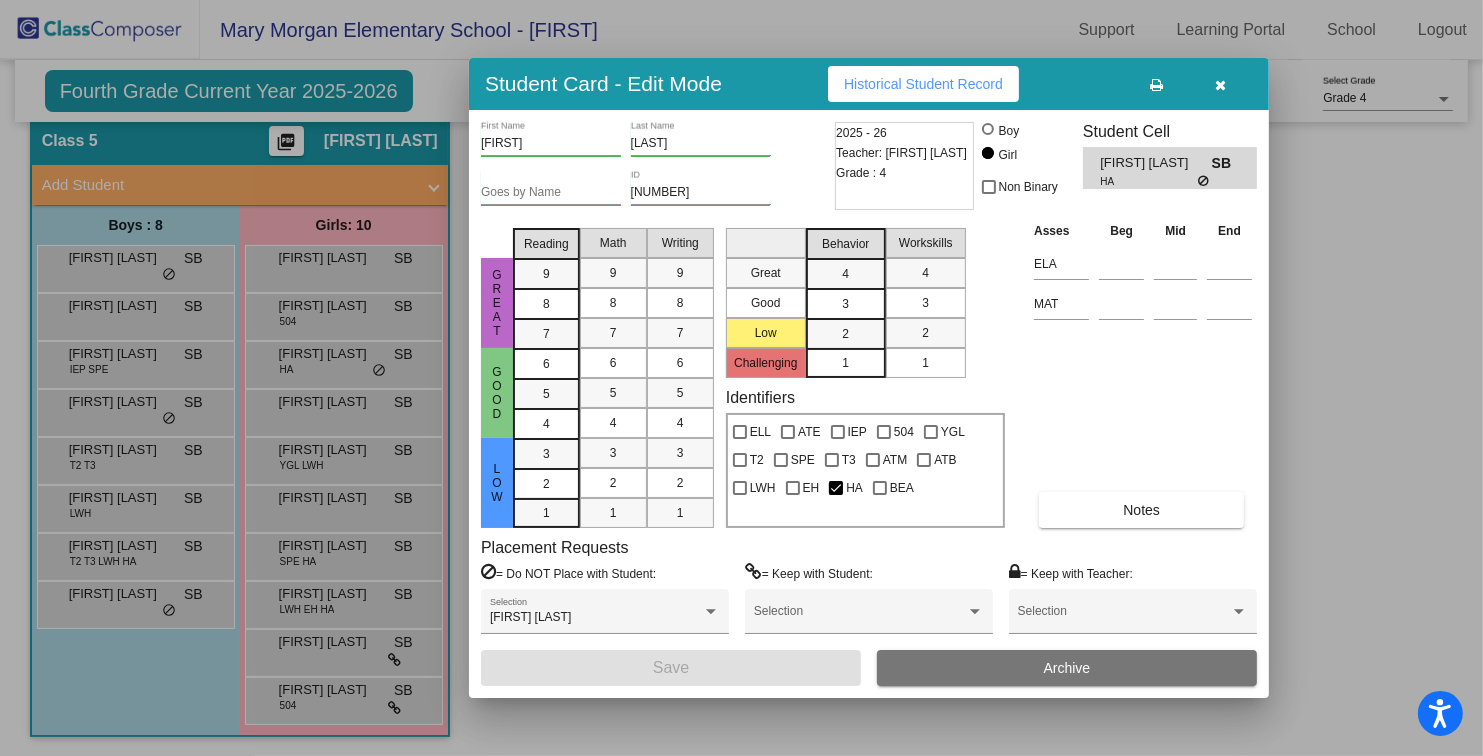 click at bounding box center [1221, 85] 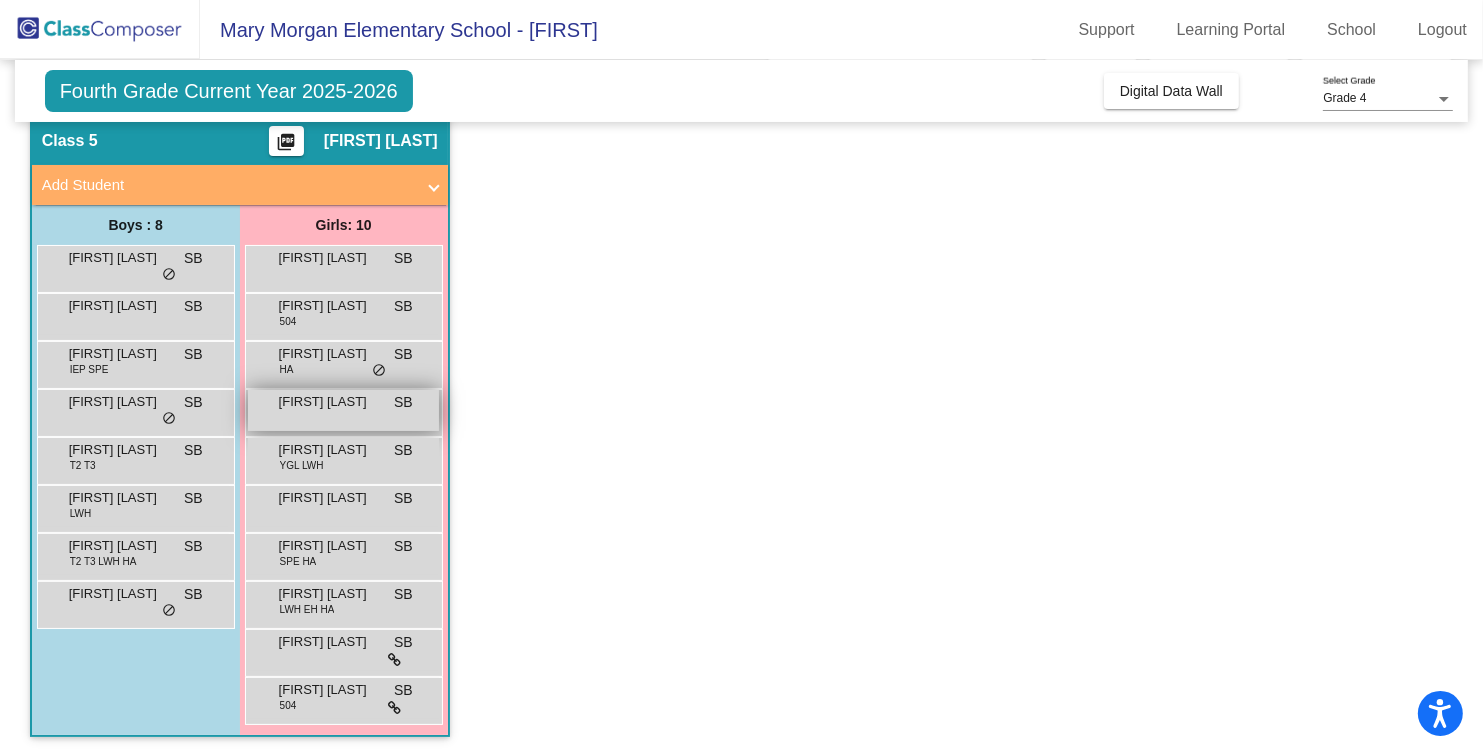 click on "Breelan Wendt" at bounding box center (329, 402) 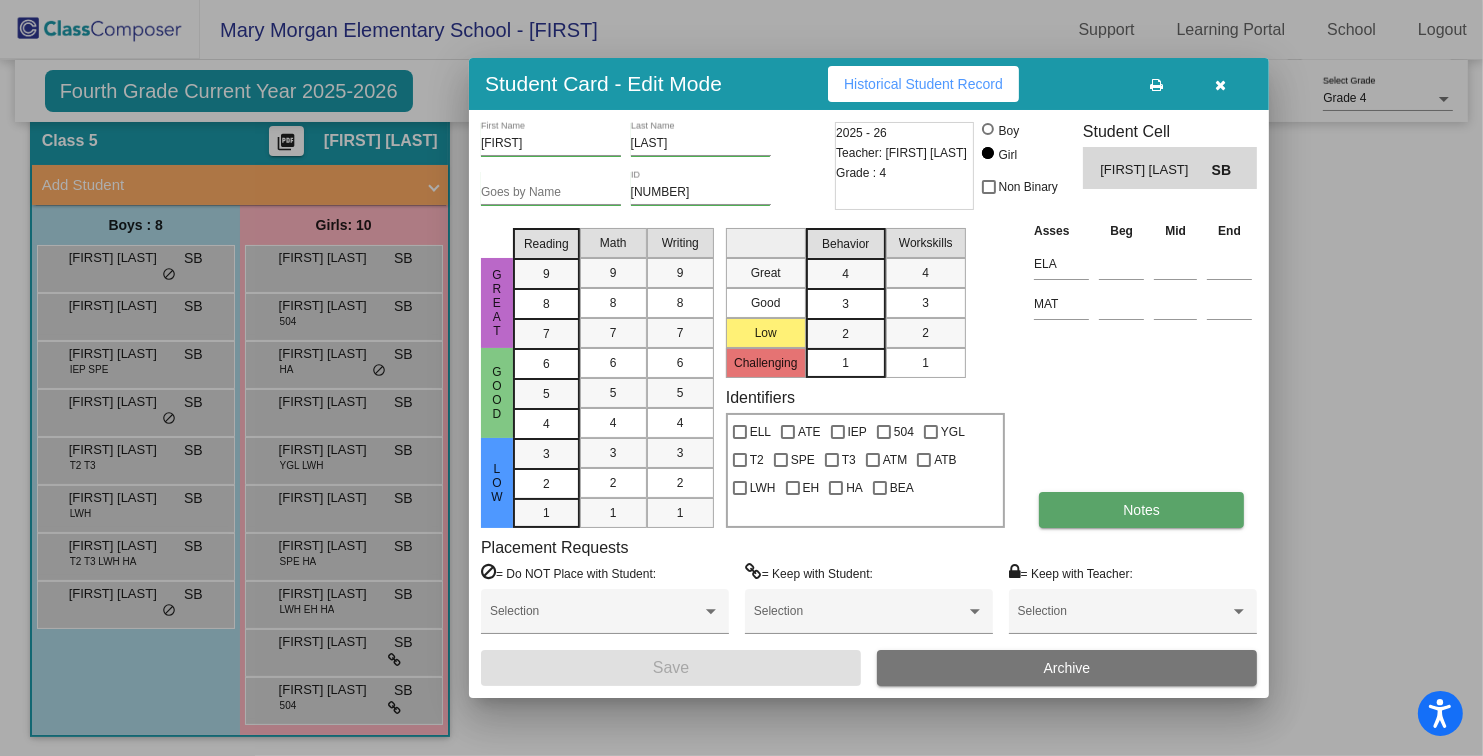 click on "Notes" at bounding box center [1141, 510] 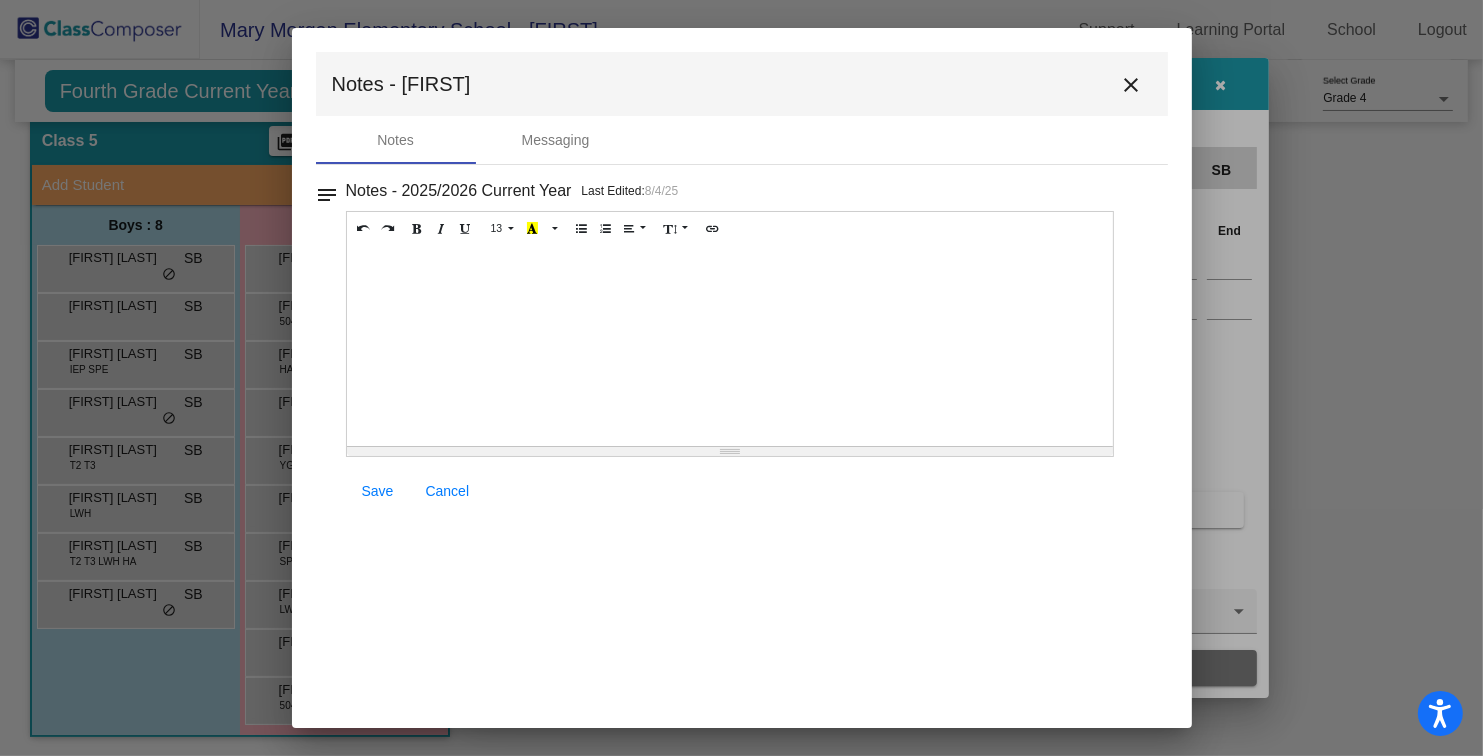 click on "Notes - Breelan close" at bounding box center (742, 84) 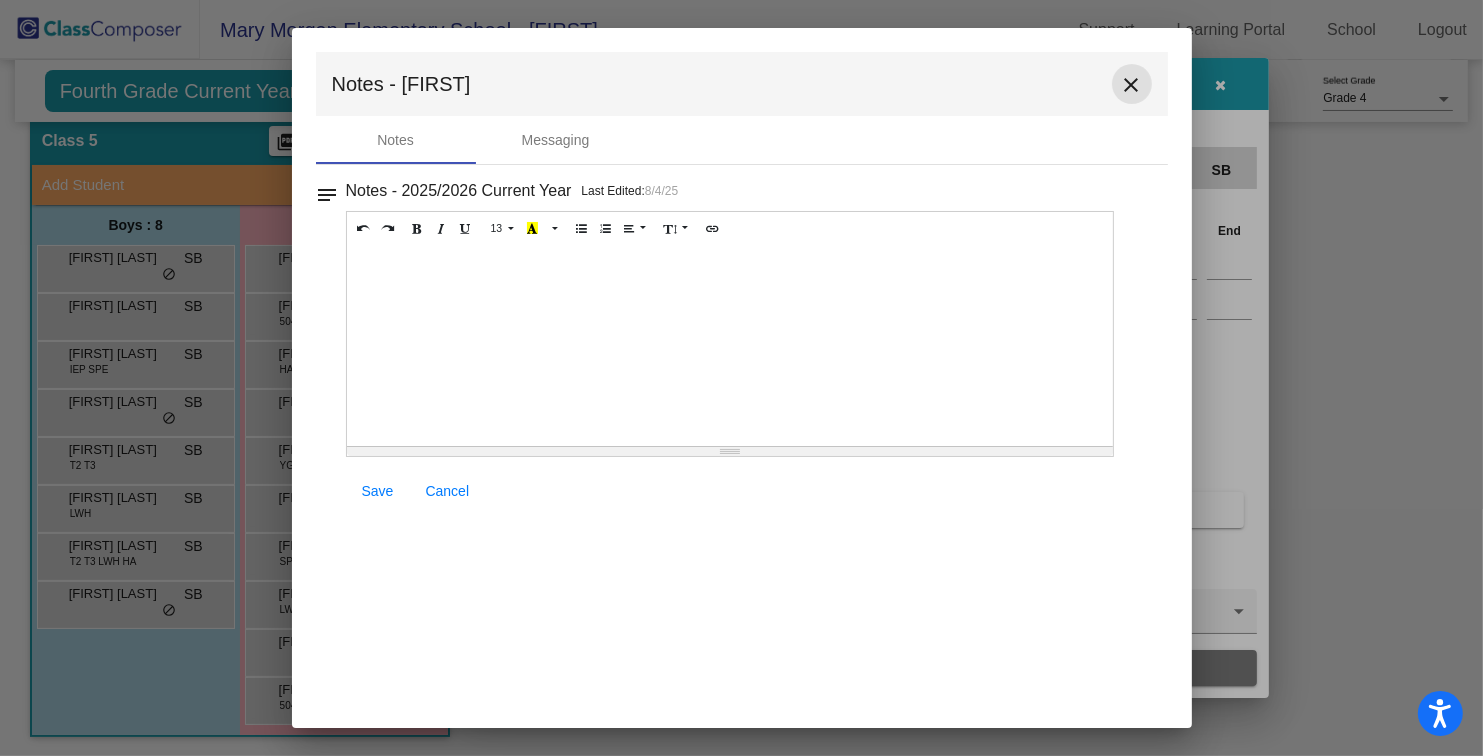 click on "close" at bounding box center [1132, 85] 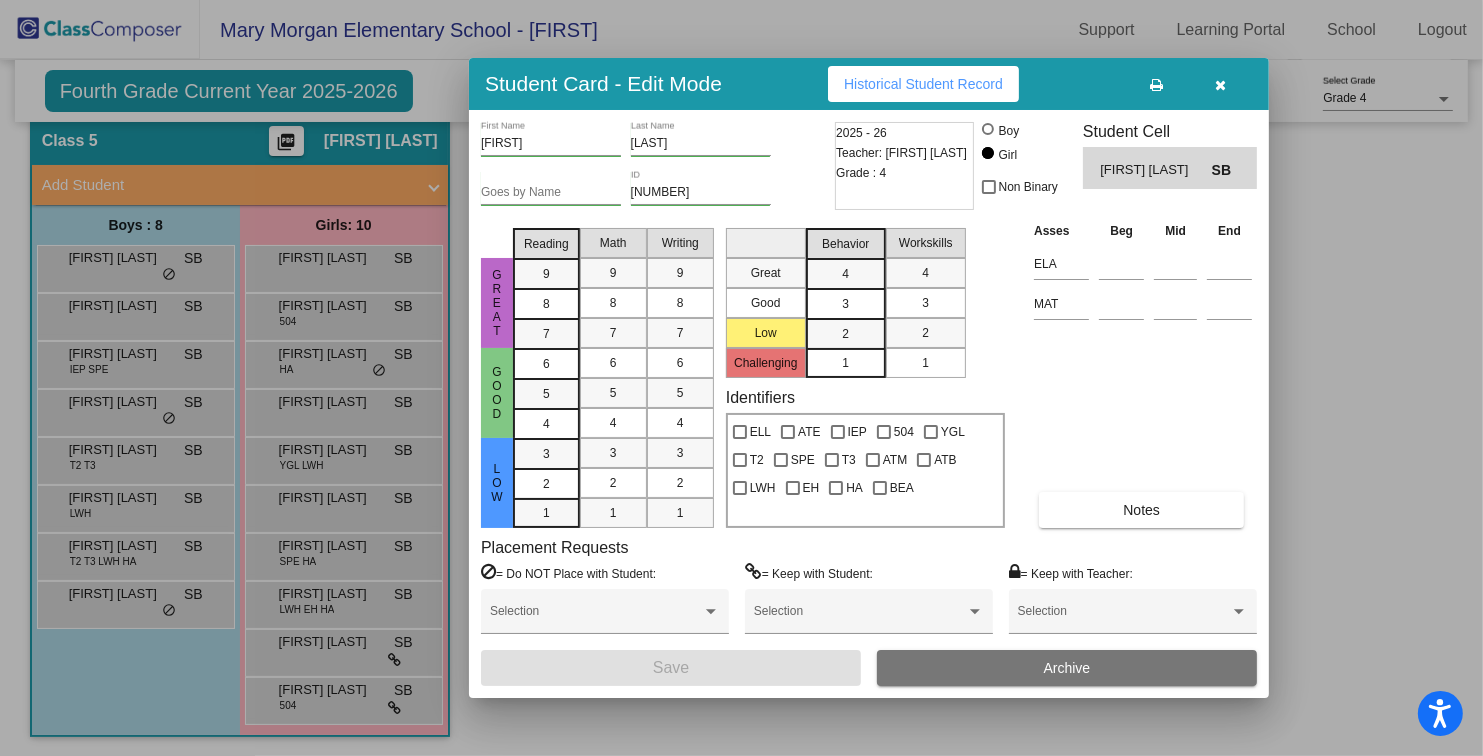 click at bounding box center (1221, 85) 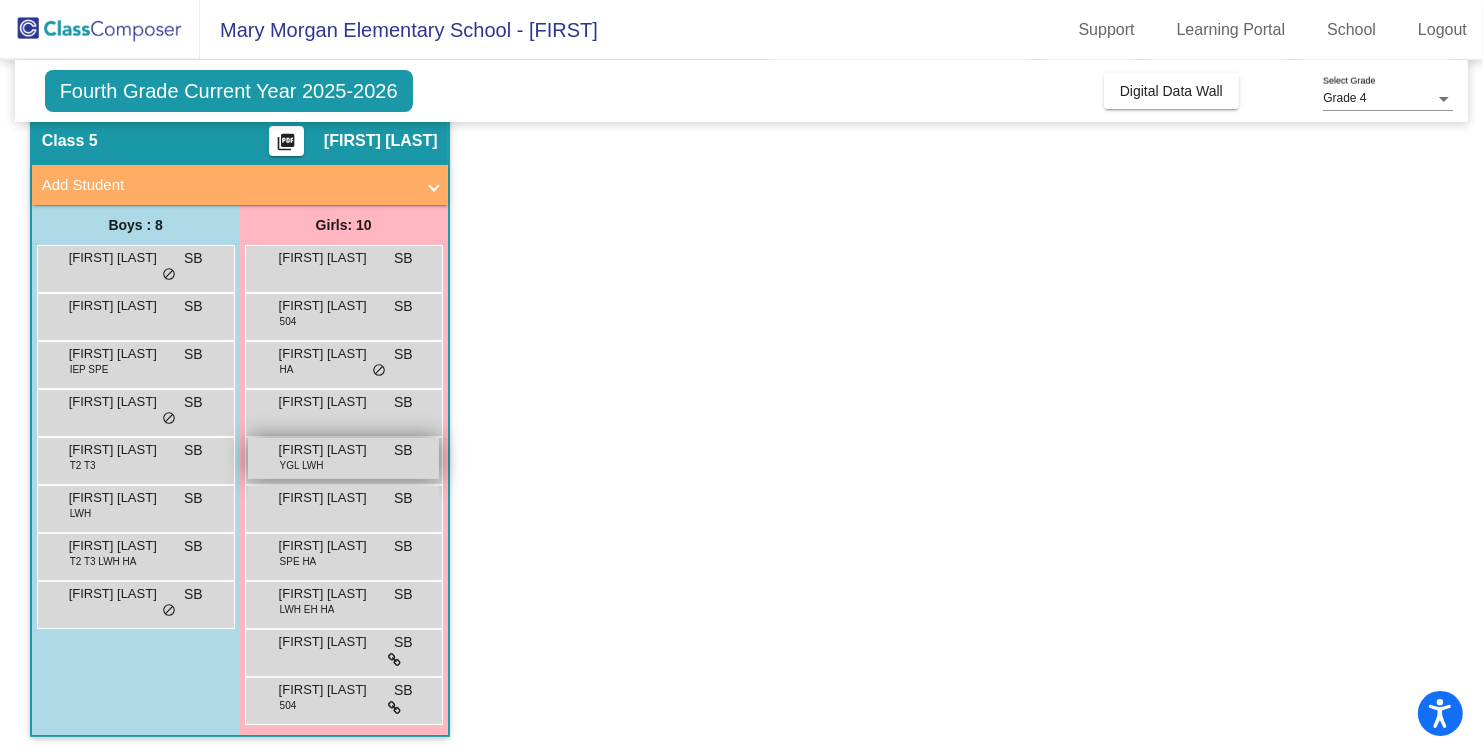 click on "Elowyn Shutt YGL LWH SB lock do_not_disturb_alt" at bounding box center (343, 458) 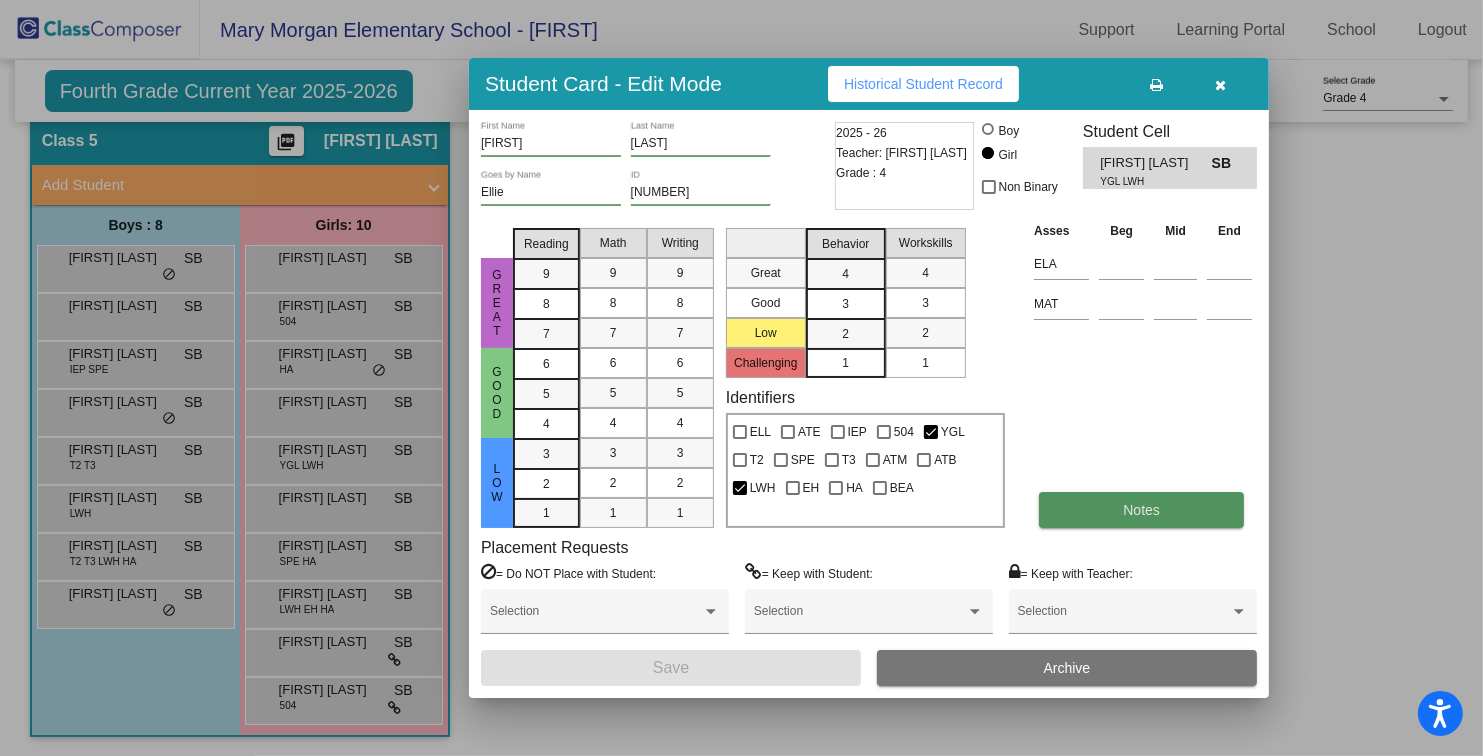 click on "Notes" at bounding box center [1141, 510] 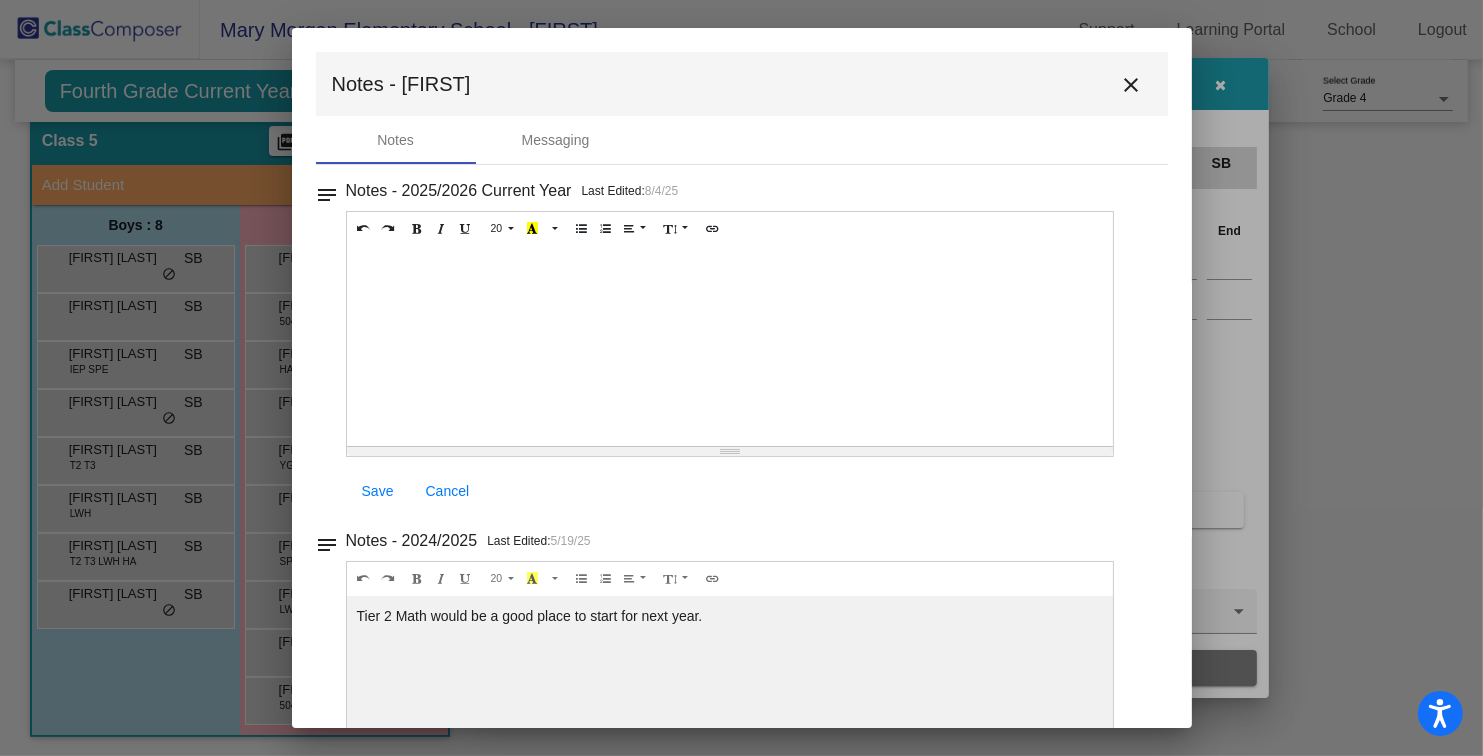 click on "close" at bounding box center (1132, 85) 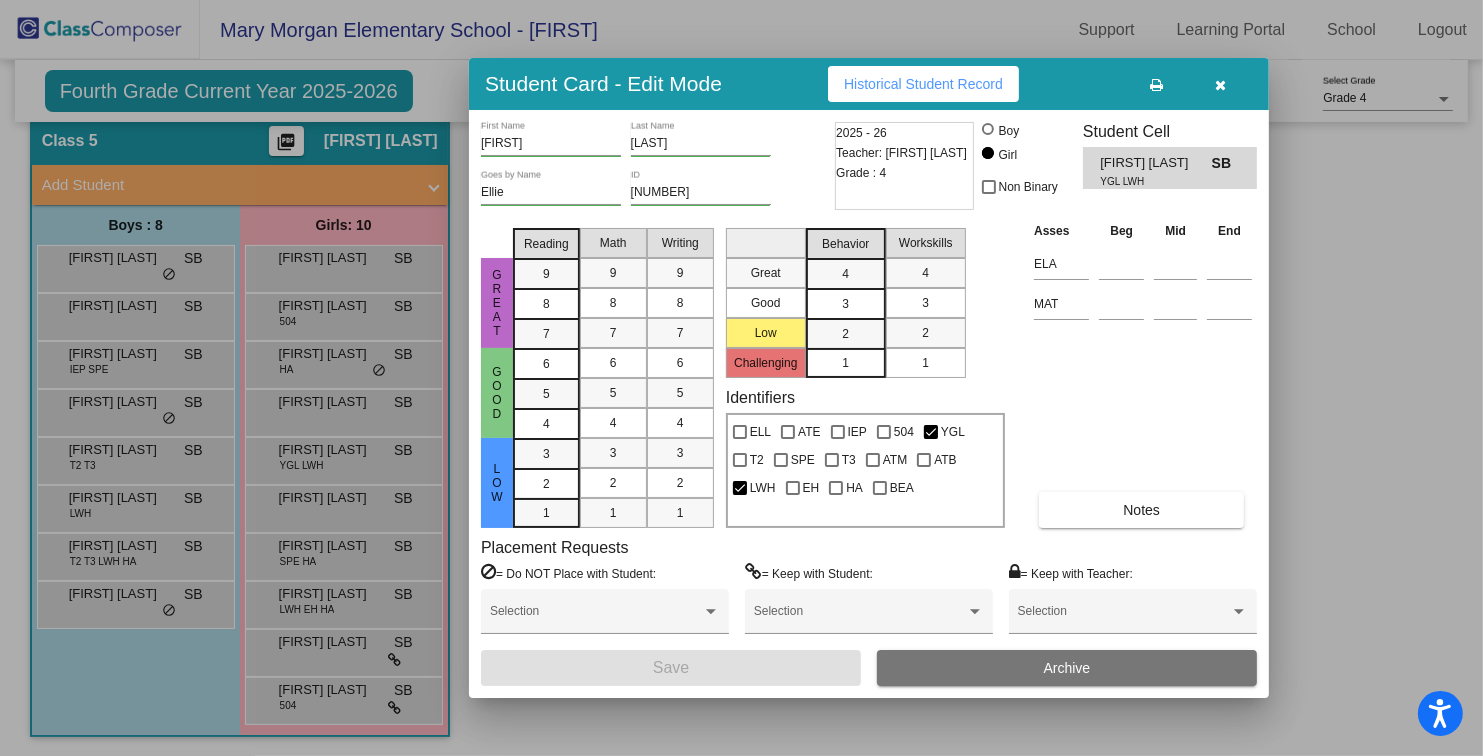 click at bounding box center [1221, 84] 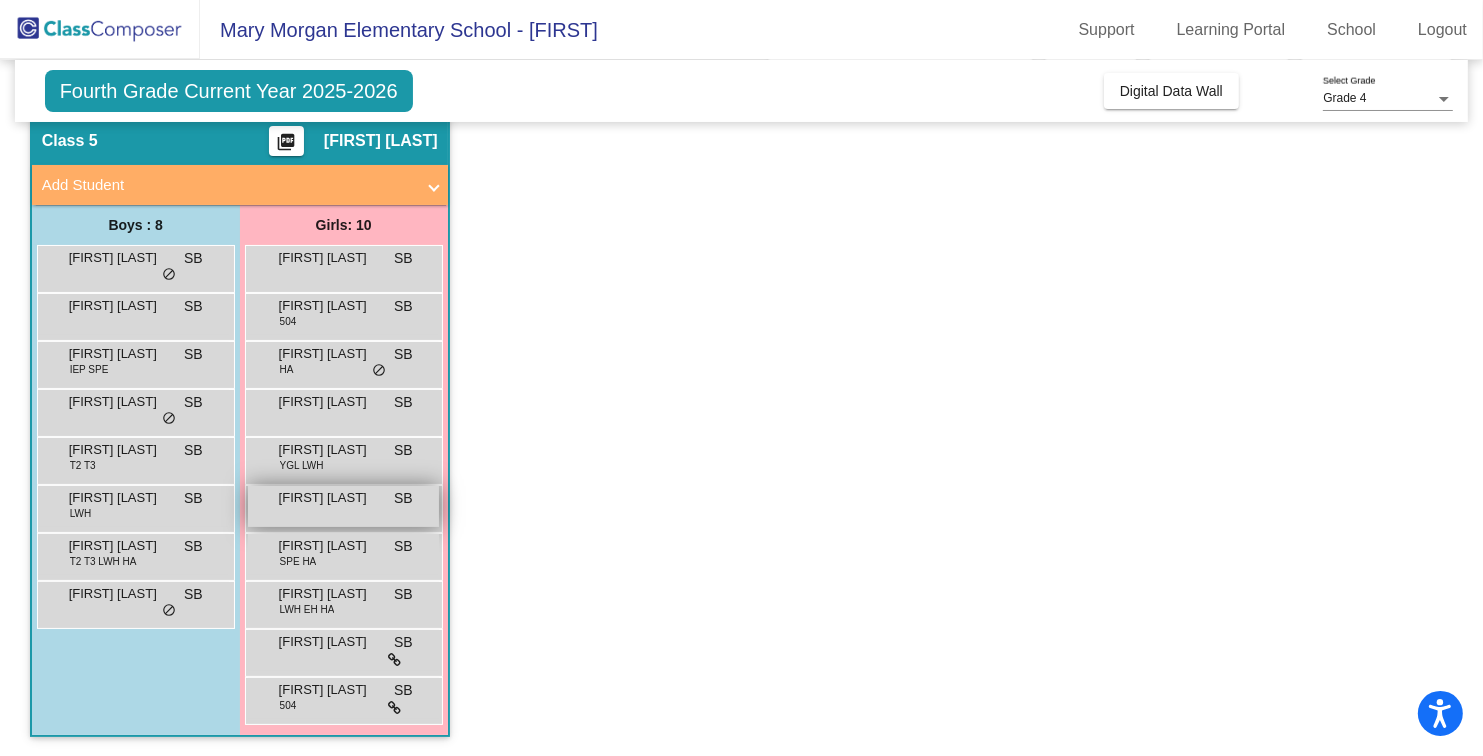 click on "Isla Lynch" at bounding box center [329, 498] 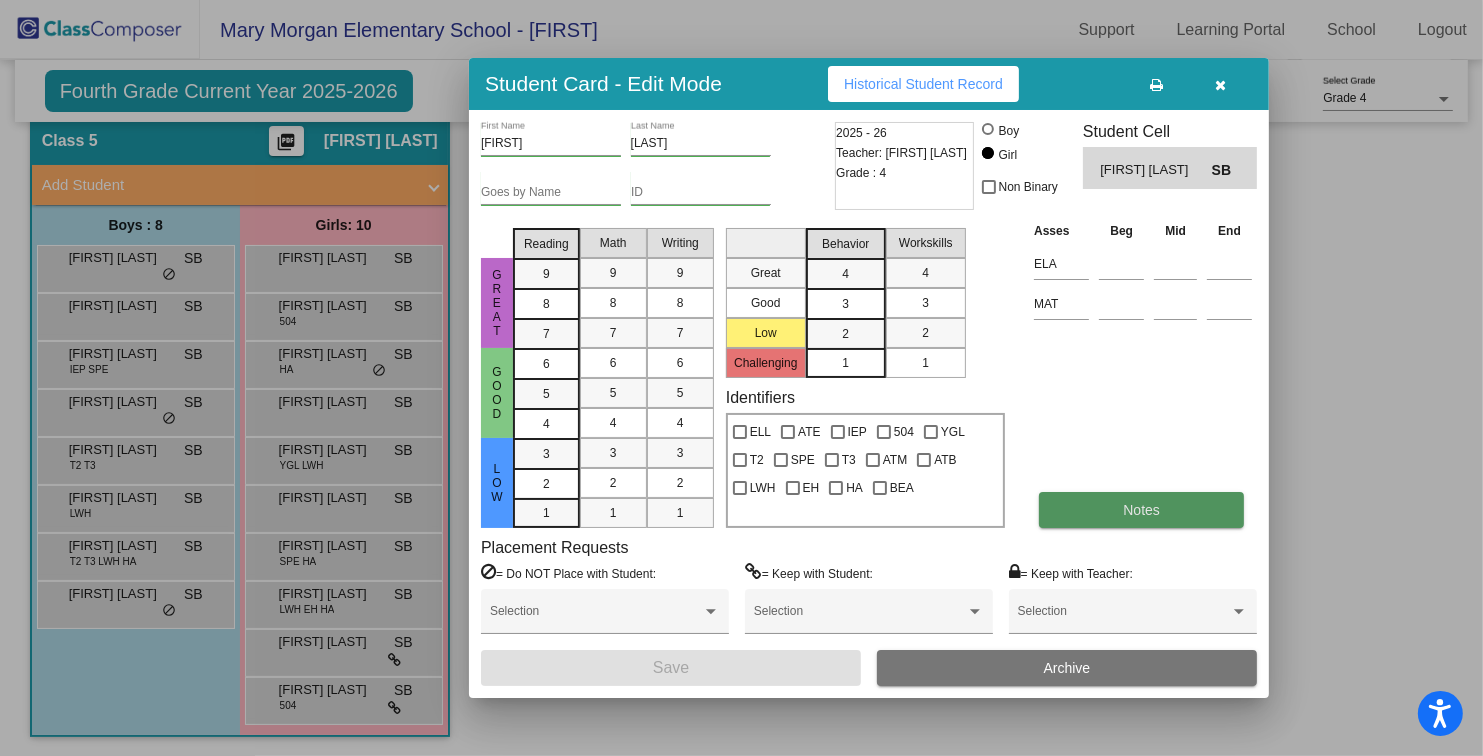 click on "Notes" at bounding box center (1141, 510) 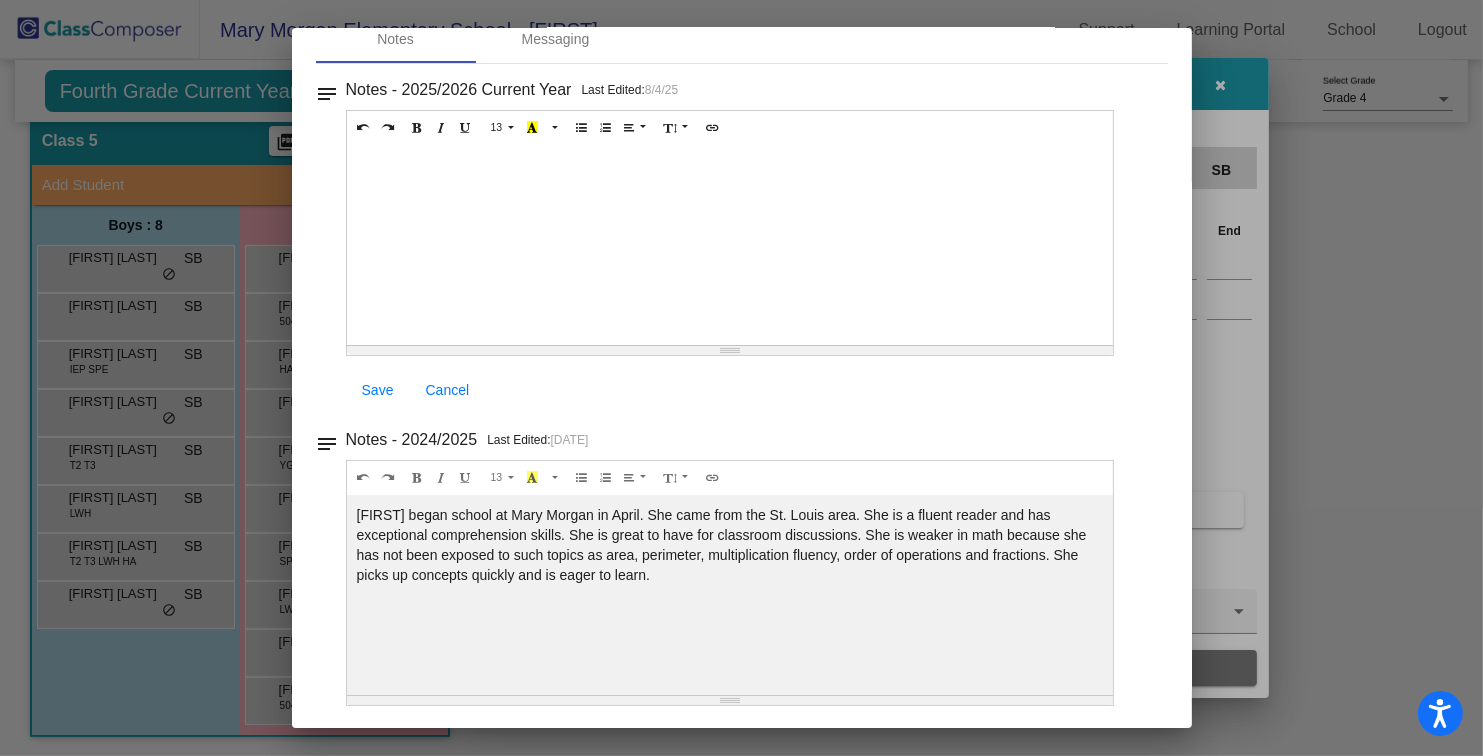 scroll, scrollTop: 0, scrollLeft: 0, axis: both 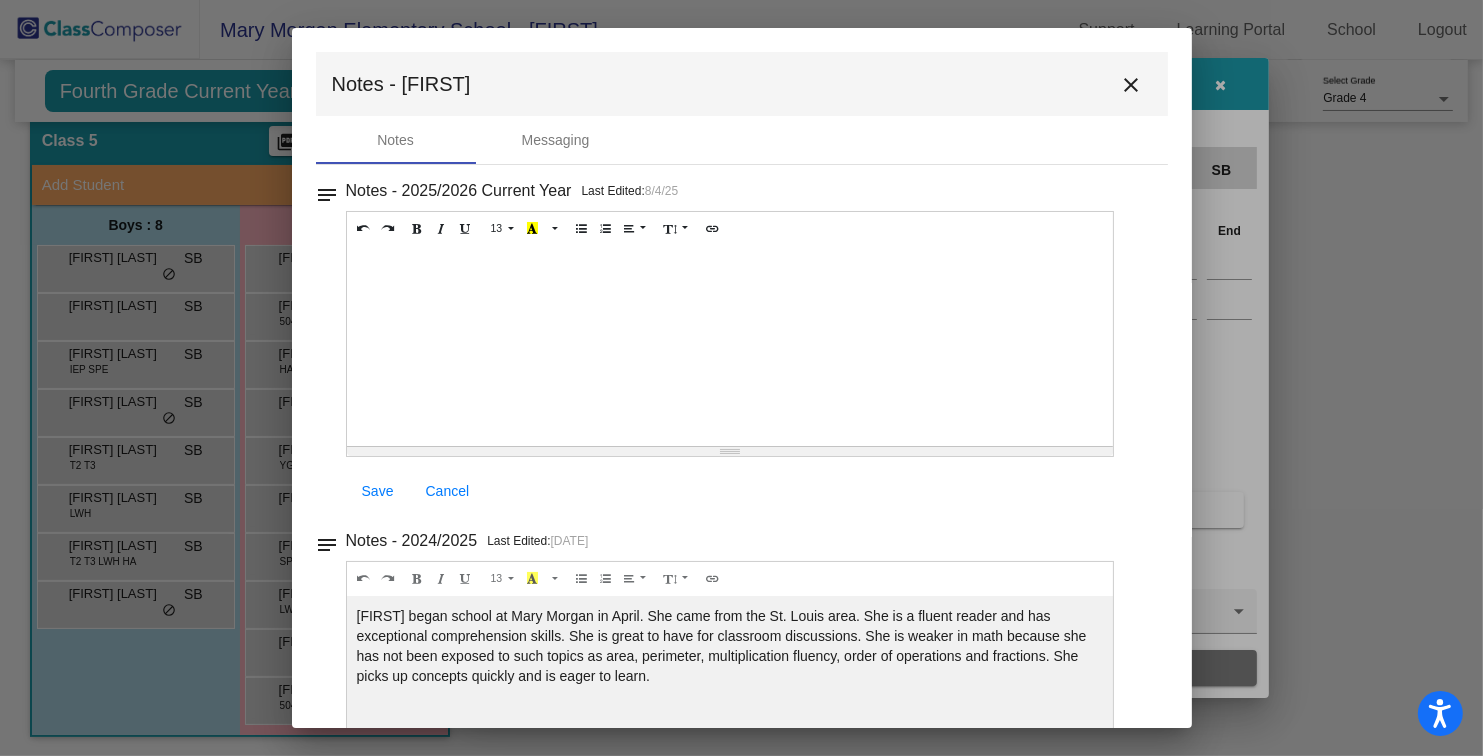 click on "close" at bounding box center (1132, 85) 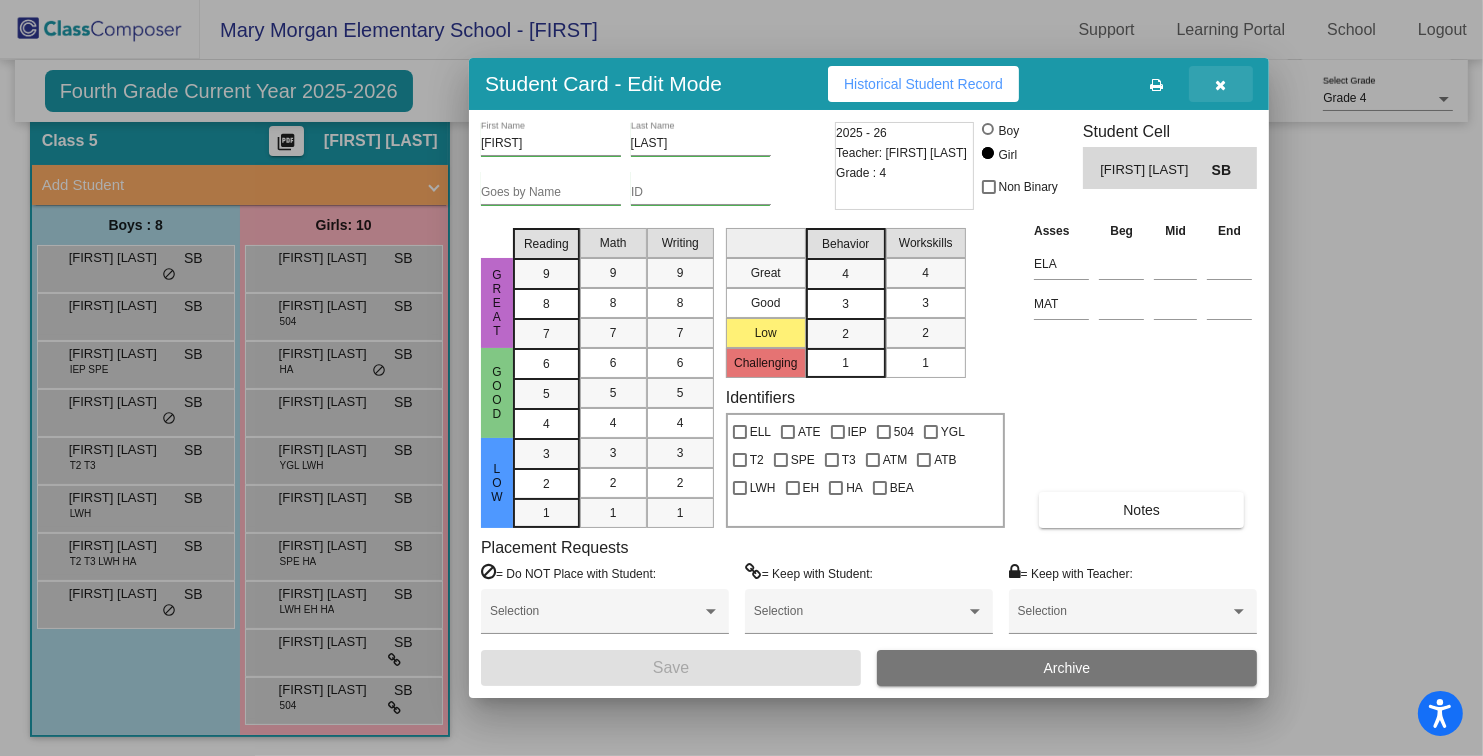 click at bounding box center [1221, 85] 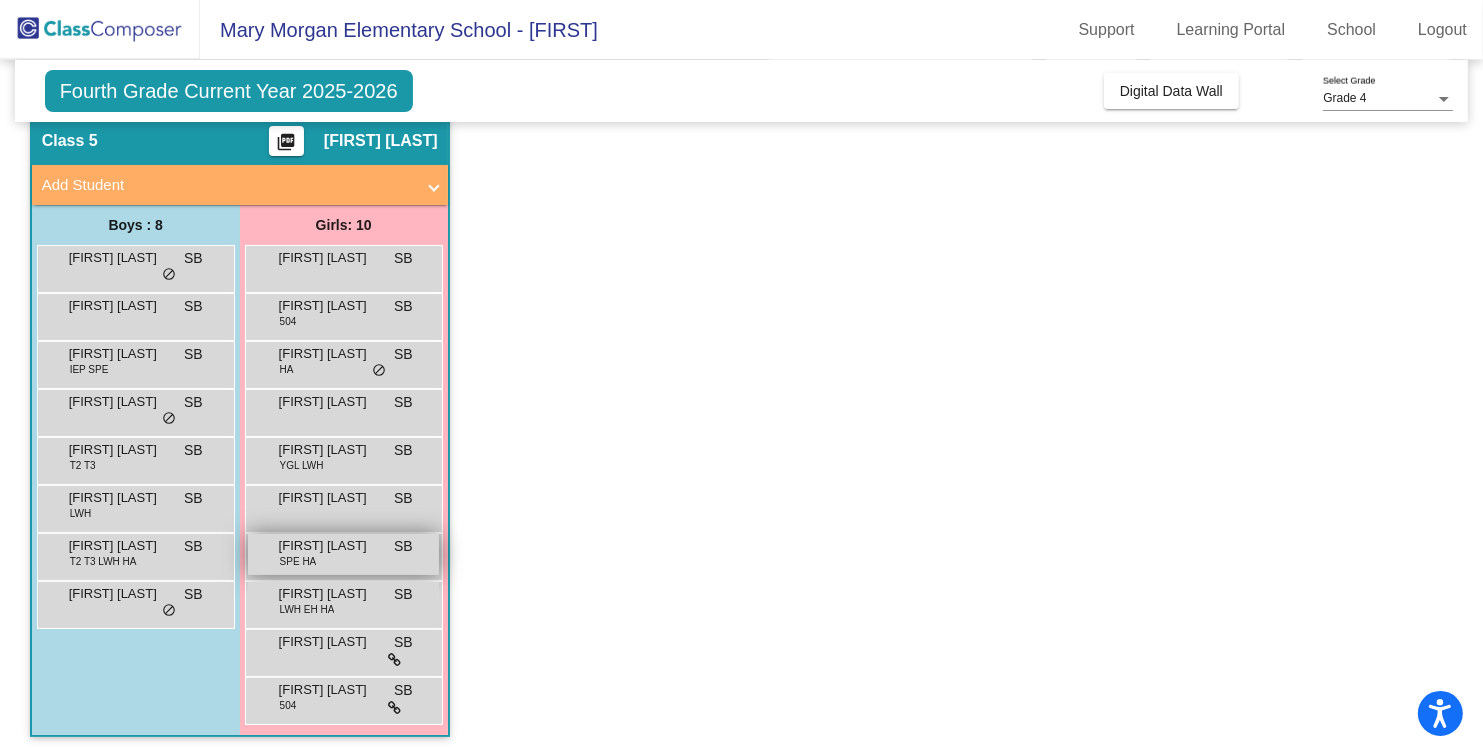 click on "Kenzie Buse" at bounding box center [329, 546] 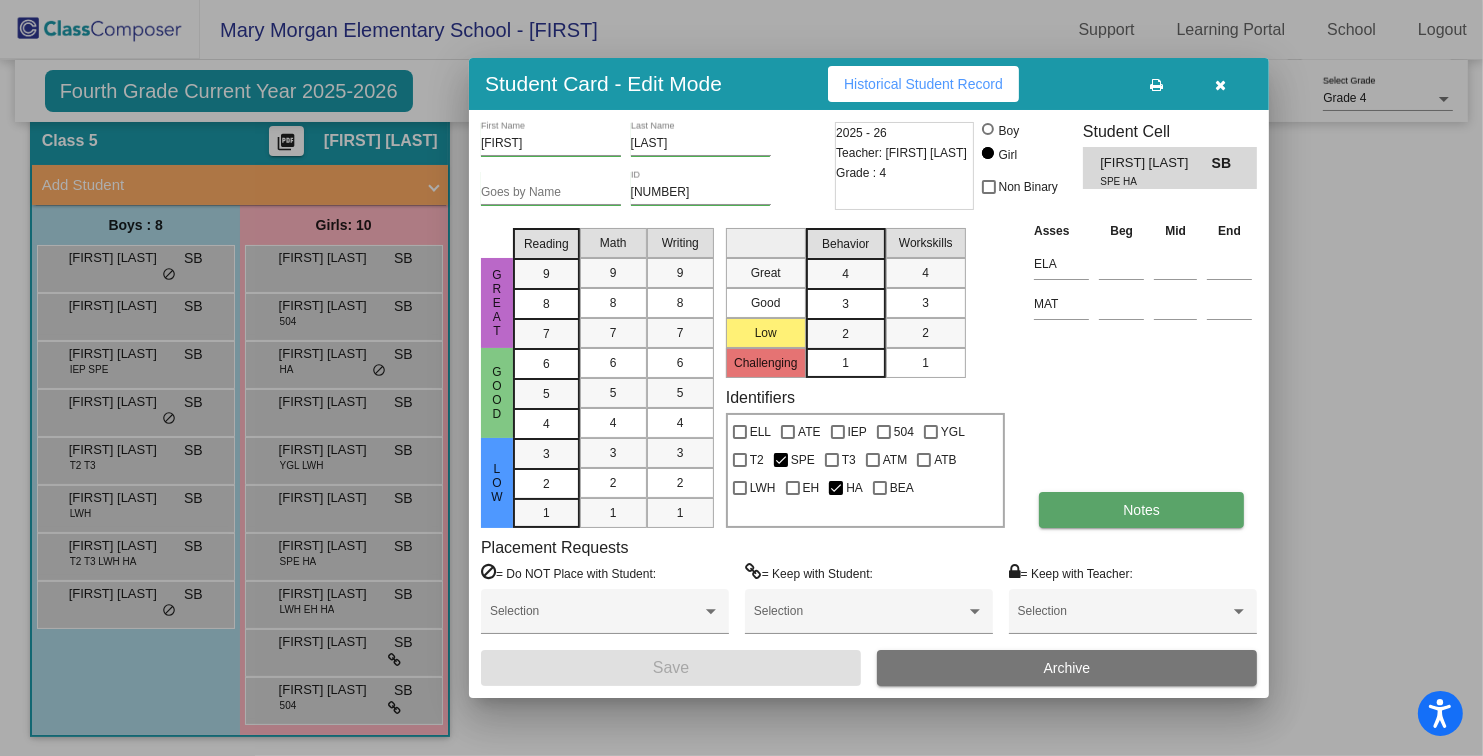 click on "Notes" at bounding box center [1141, 510] 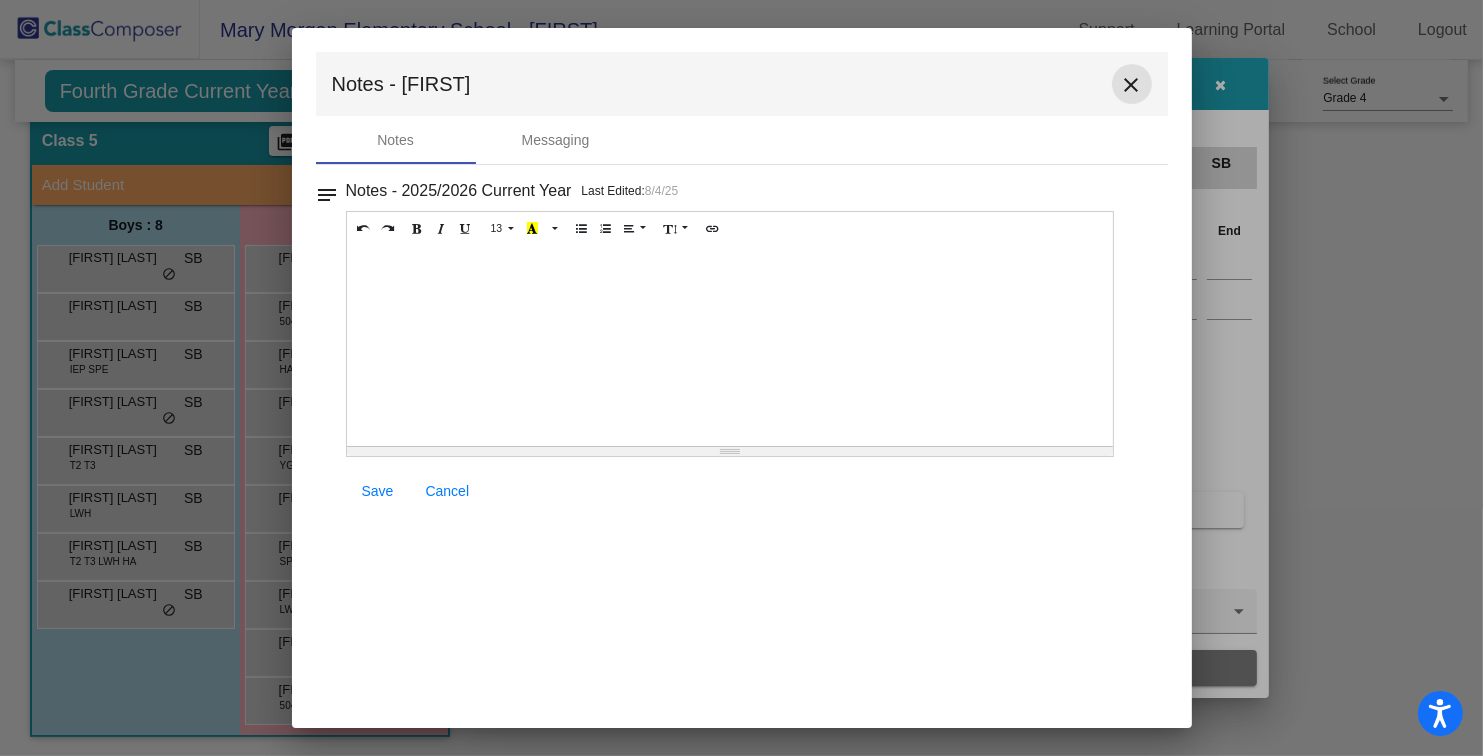 click on "close" at bounding box center [1132, 85] 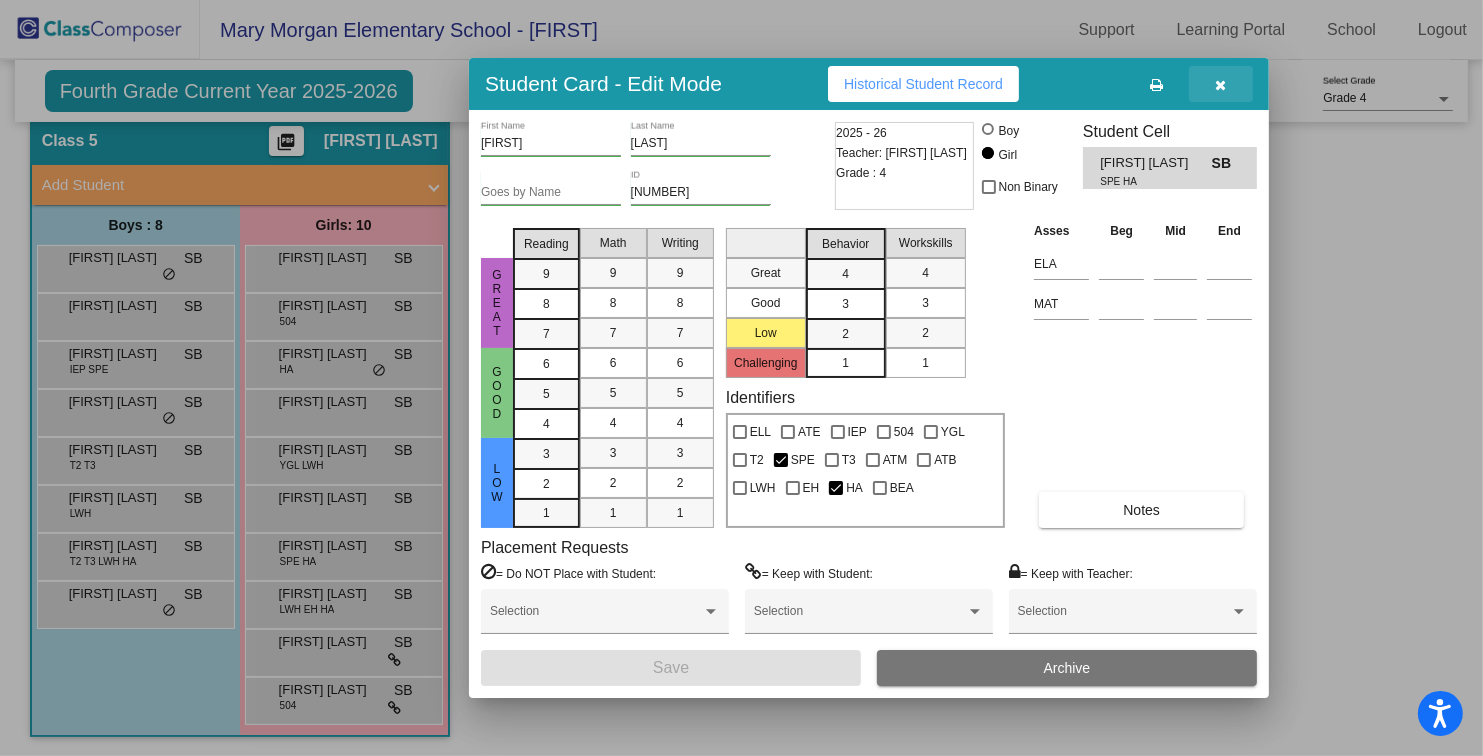 click at bounding box center (1221, 84) 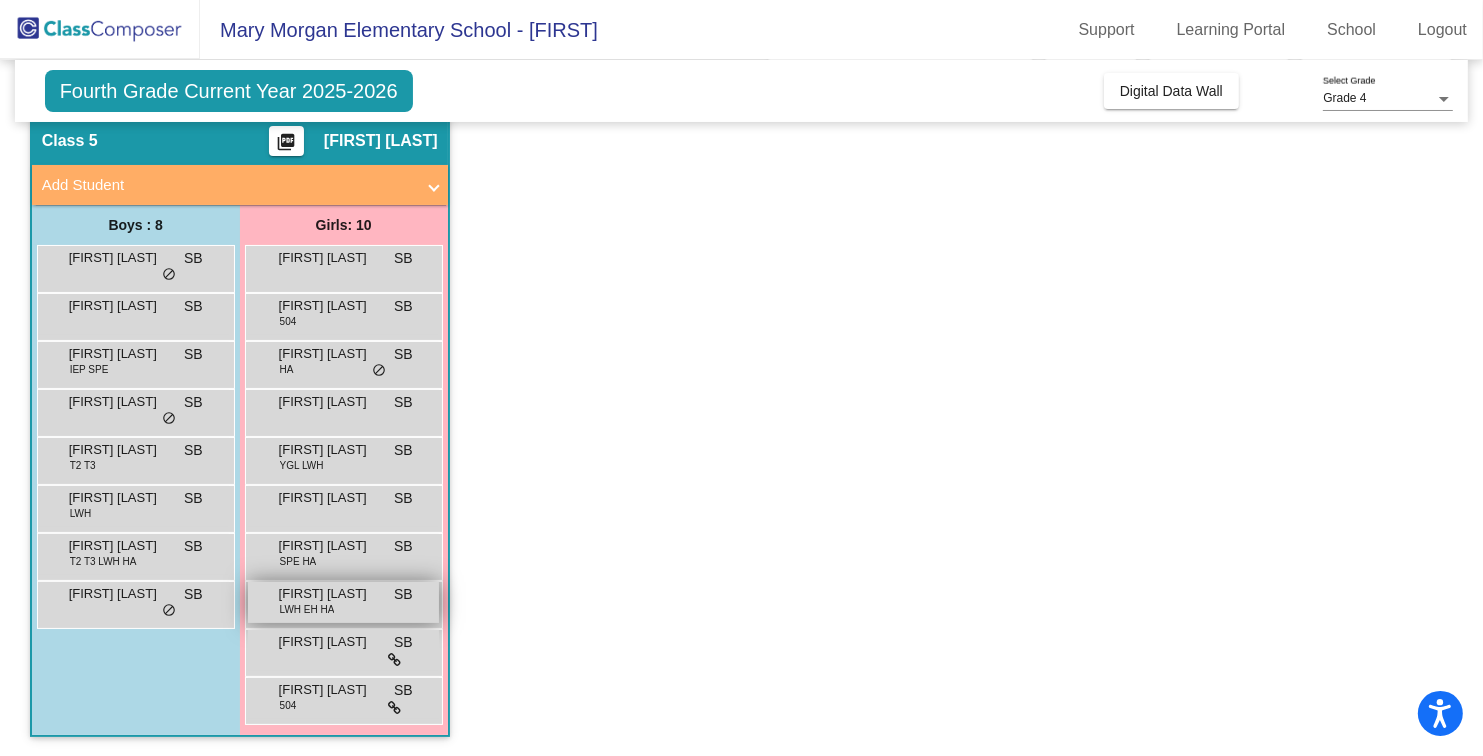click on "Lylah Roberts" at bounding box center (329, 594) 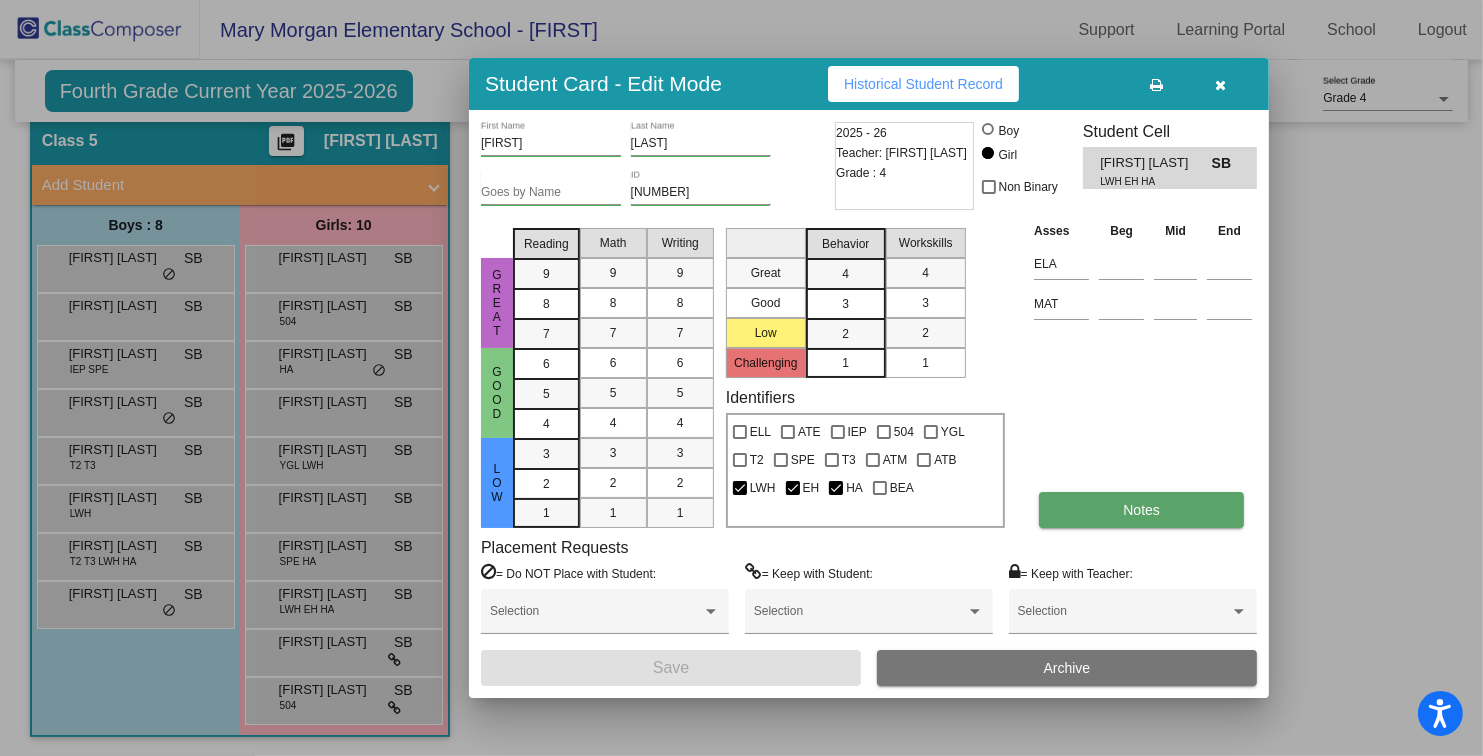 click on "Notes" at bounding box center [1141, 510] 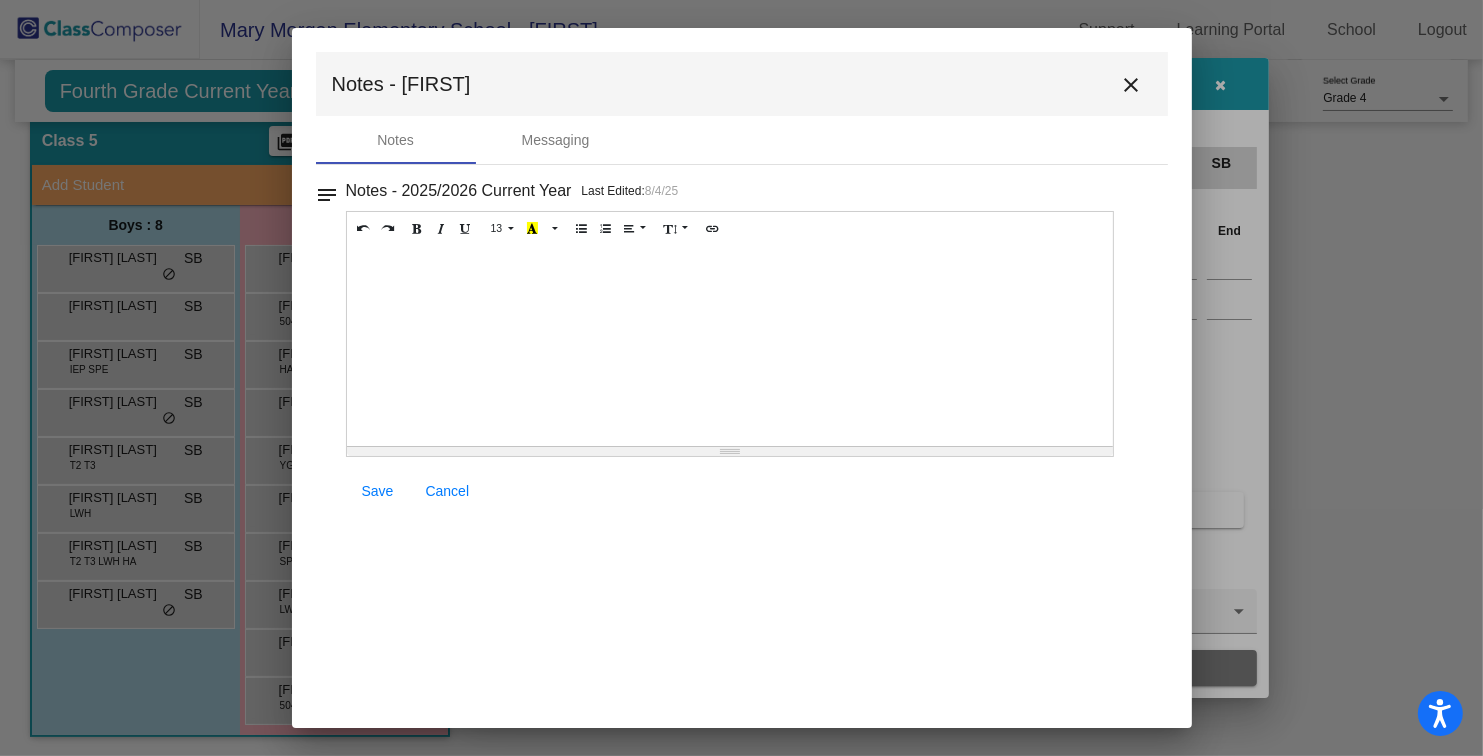 click on "close" at bounding box center [1132, 85] 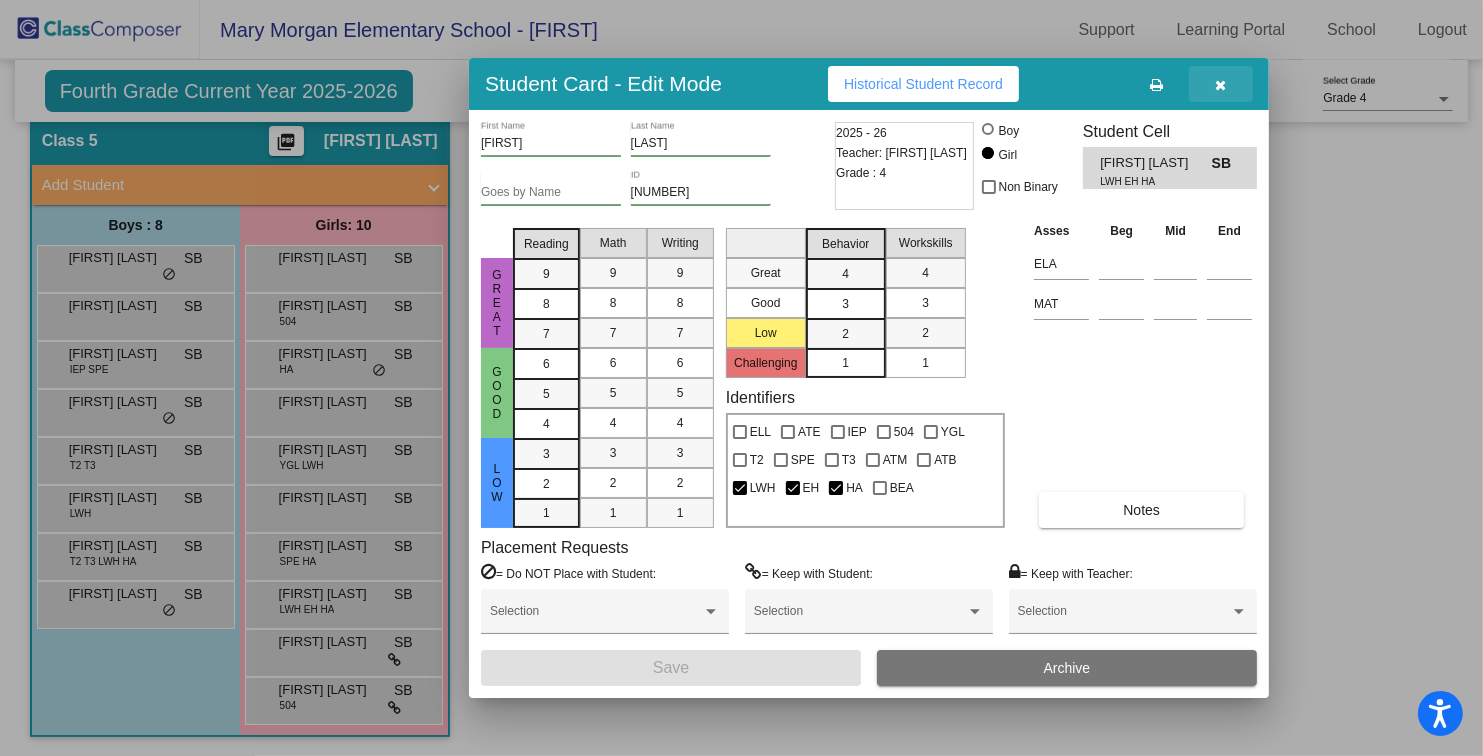 click at bounding box center [1221, 84] 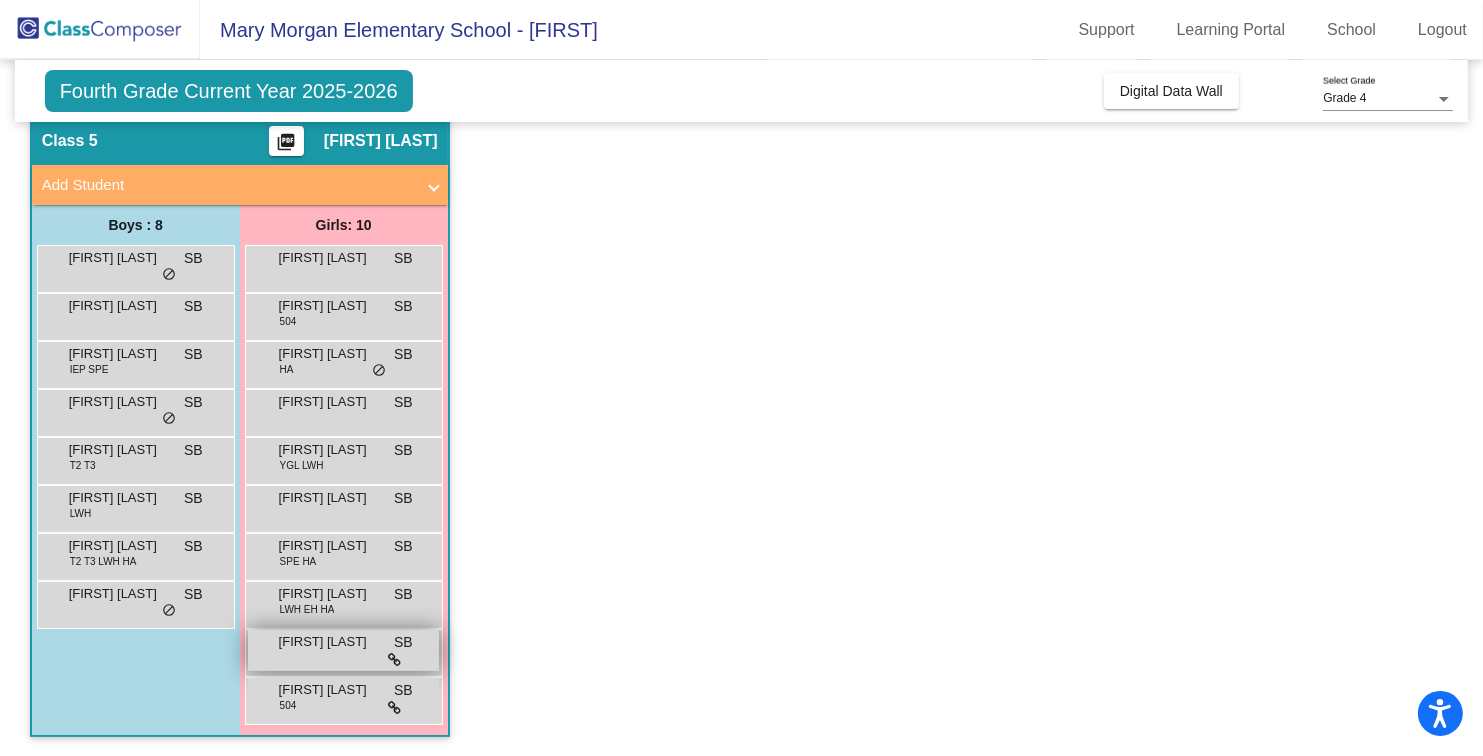 click on "Maddix Goley" at bounding box center (329, 642) 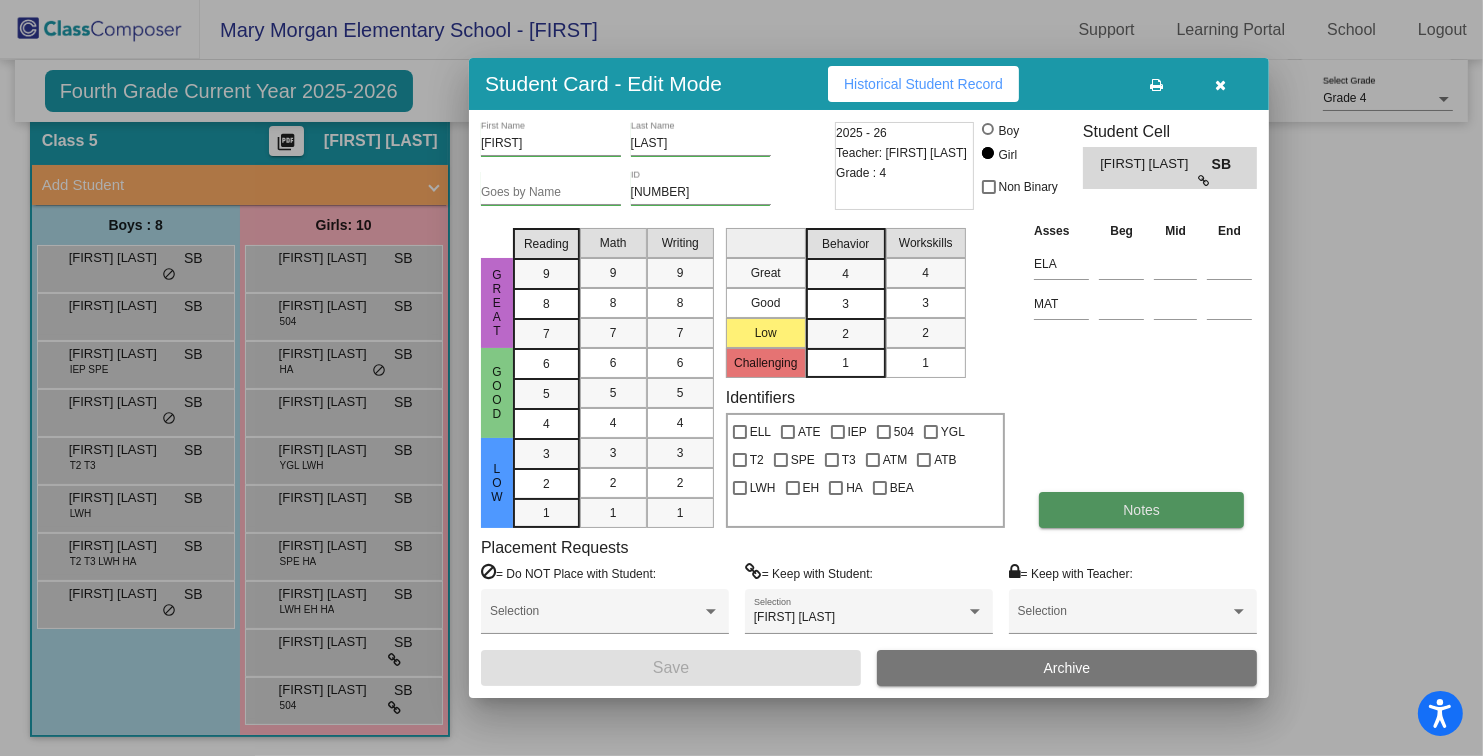 click on "Notes" at bounding box center [1141, 510] 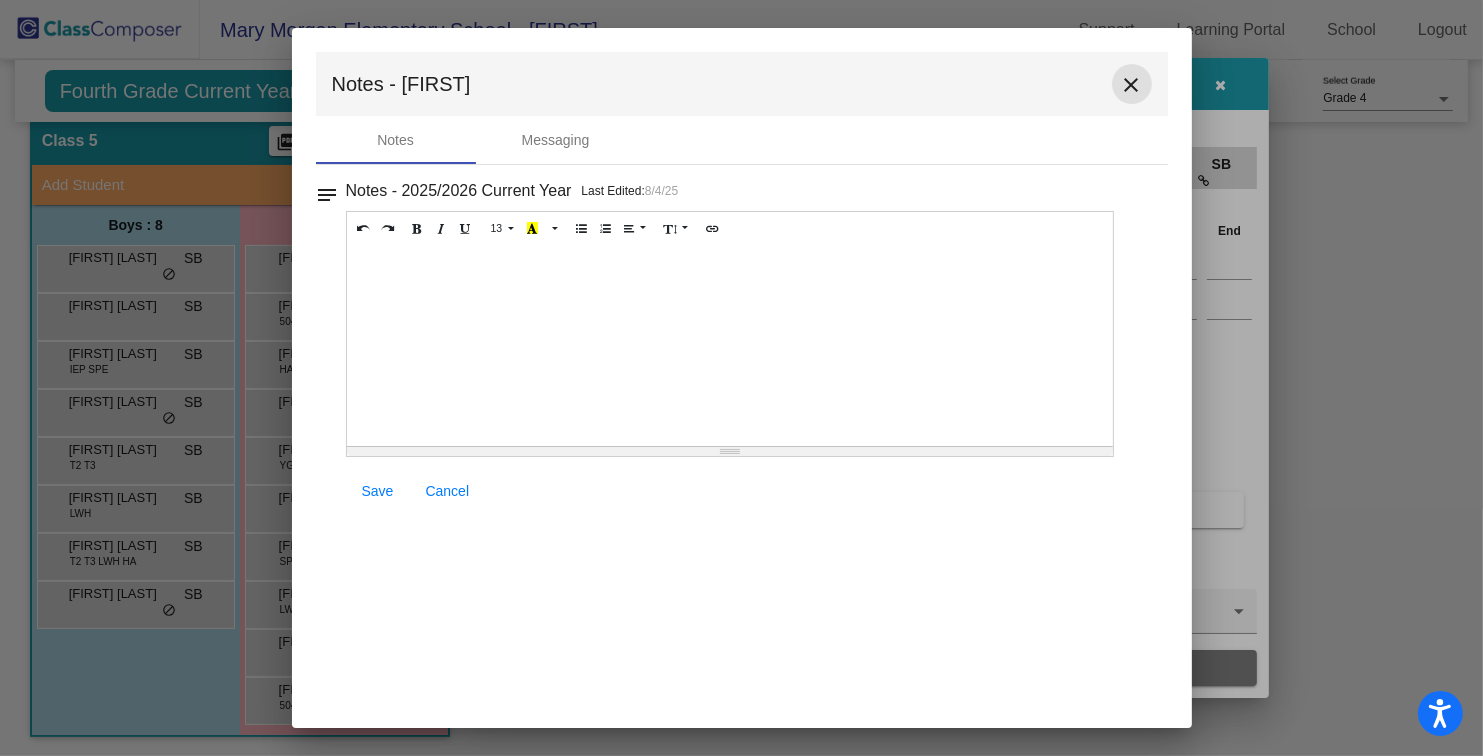 click on "close" at bounding box center (1132, 85) 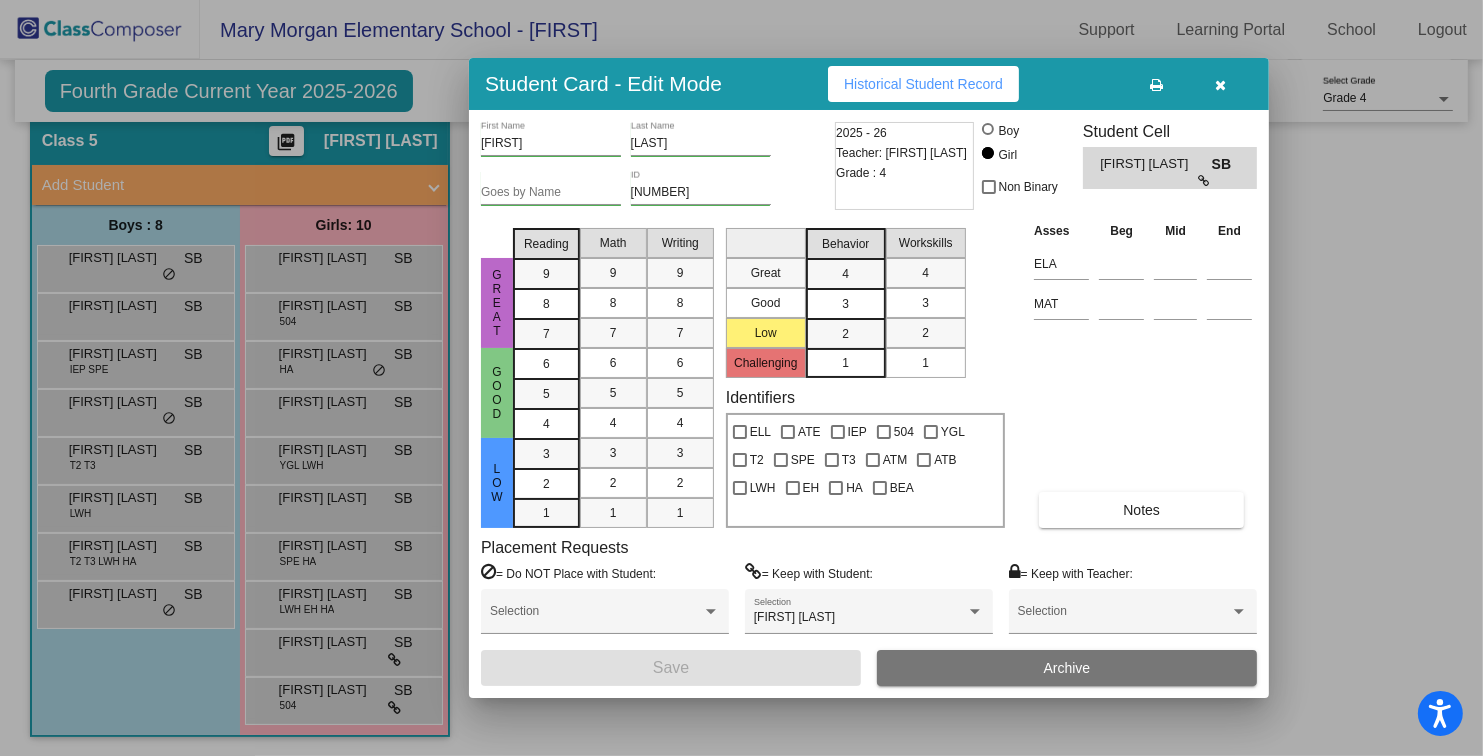 click at bounding box center (1221, 84) 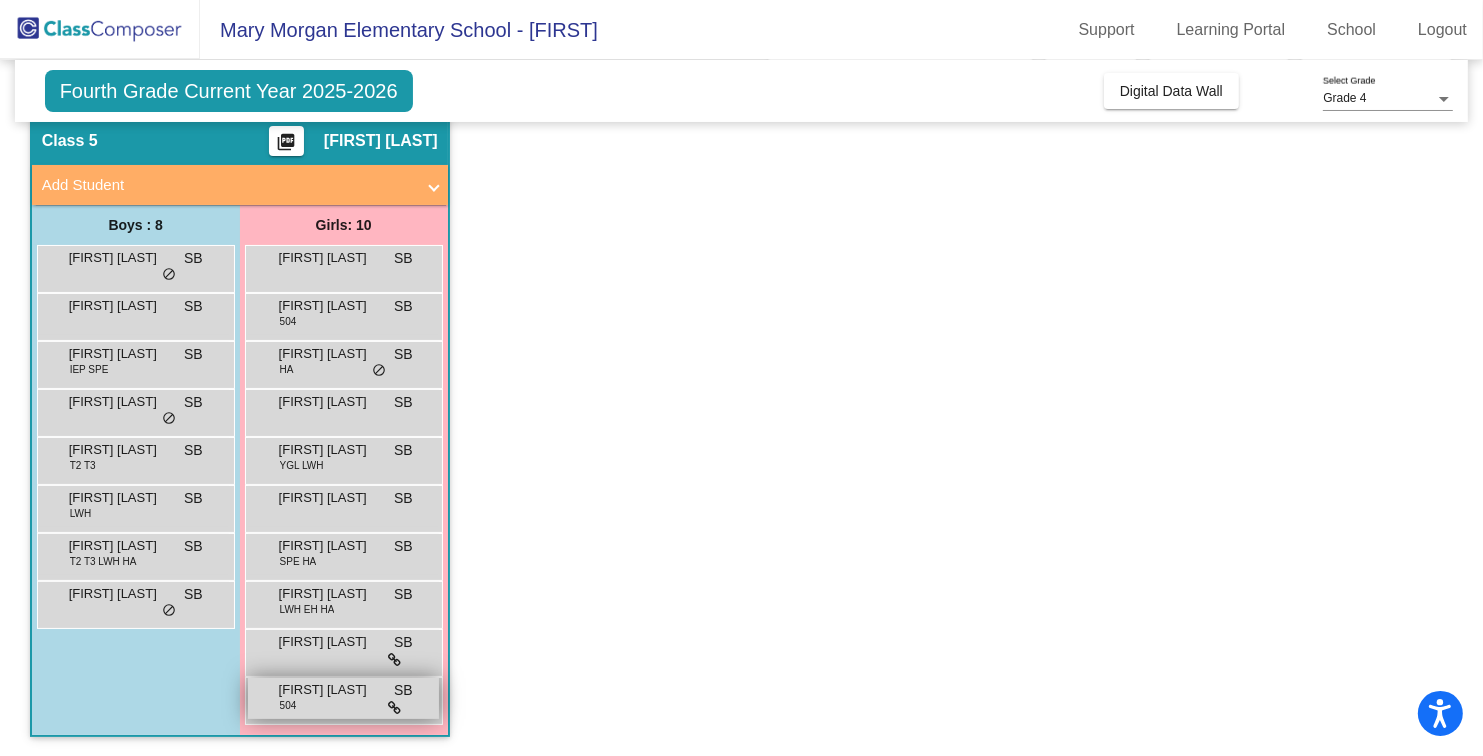 click on "Sybil Parker" at bounding box center [329, 690] 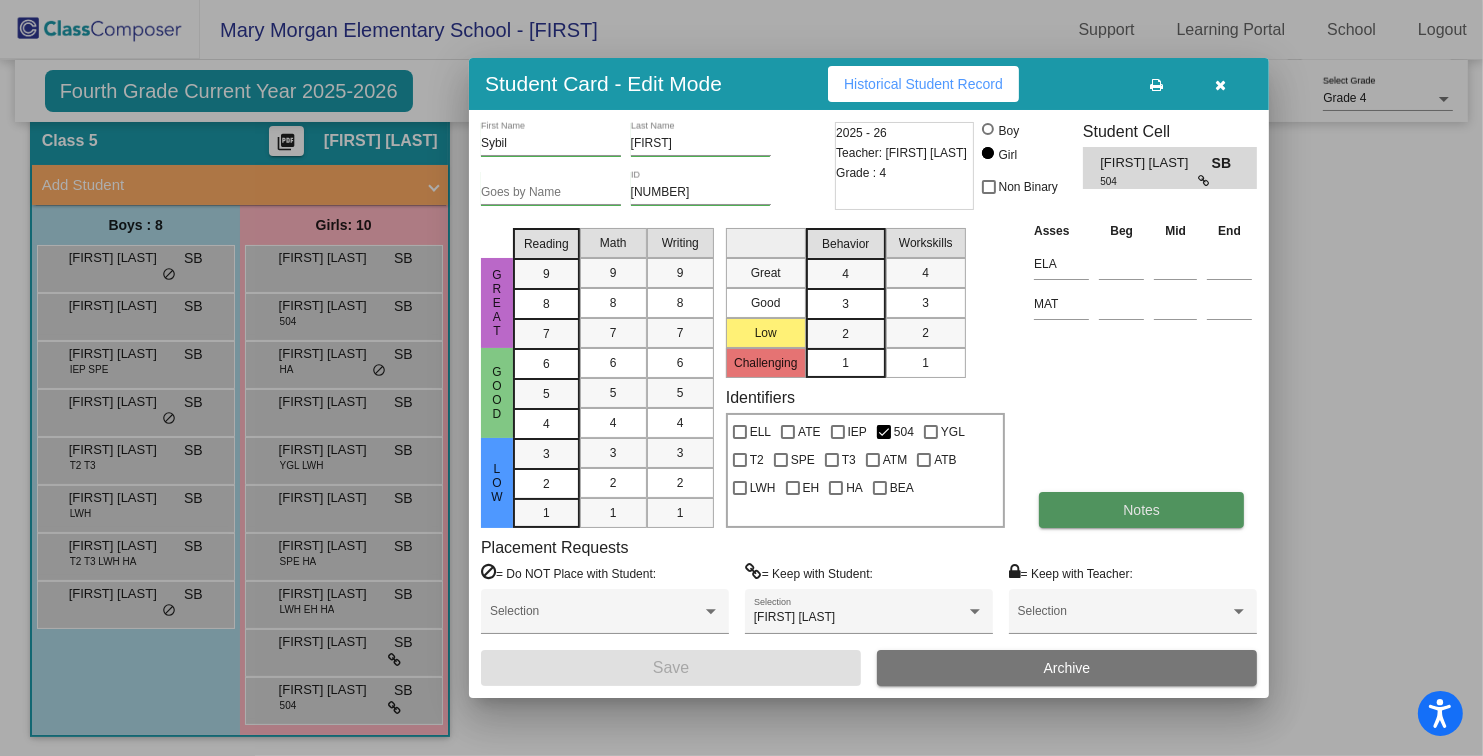 click on "Notes" at bounding box center (1141, 510) 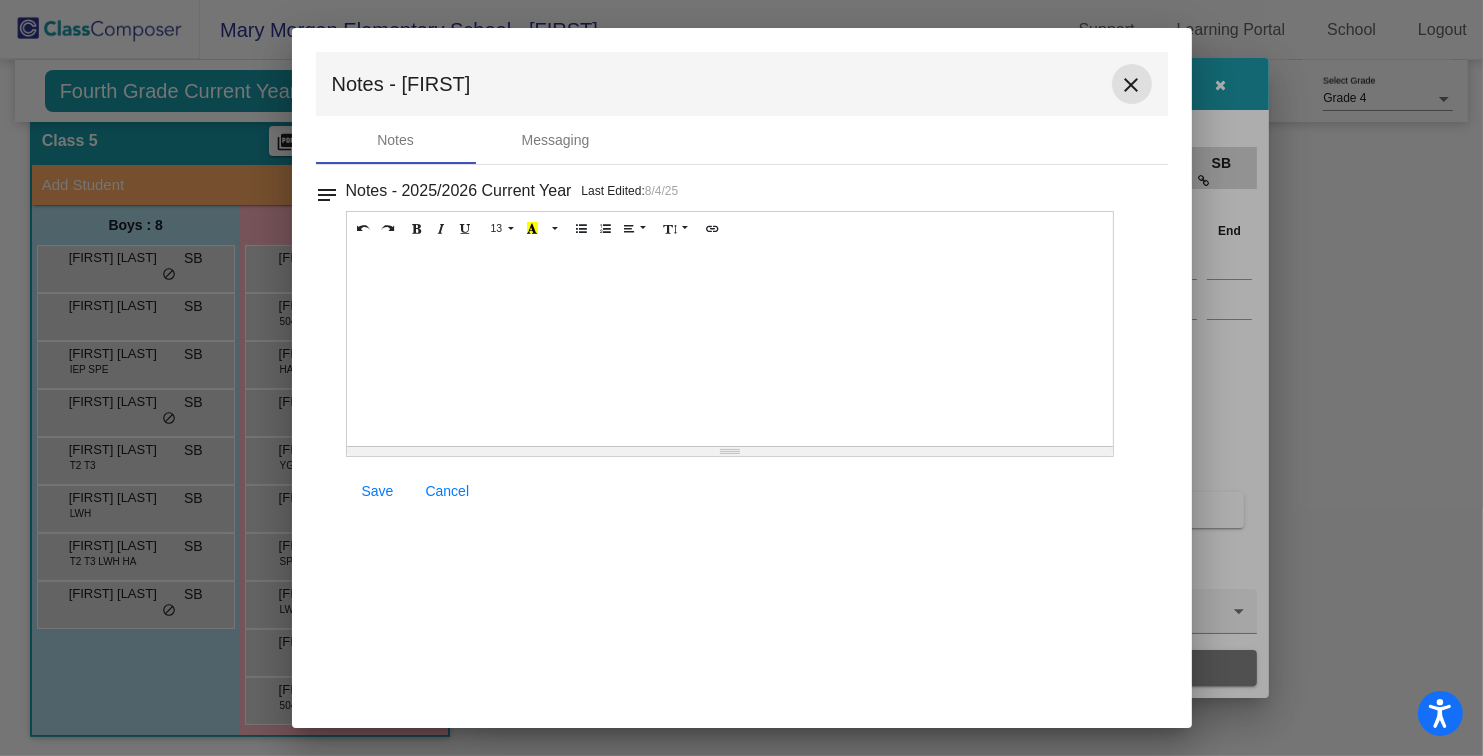 click on "close" at bounding box center (1132, 85) 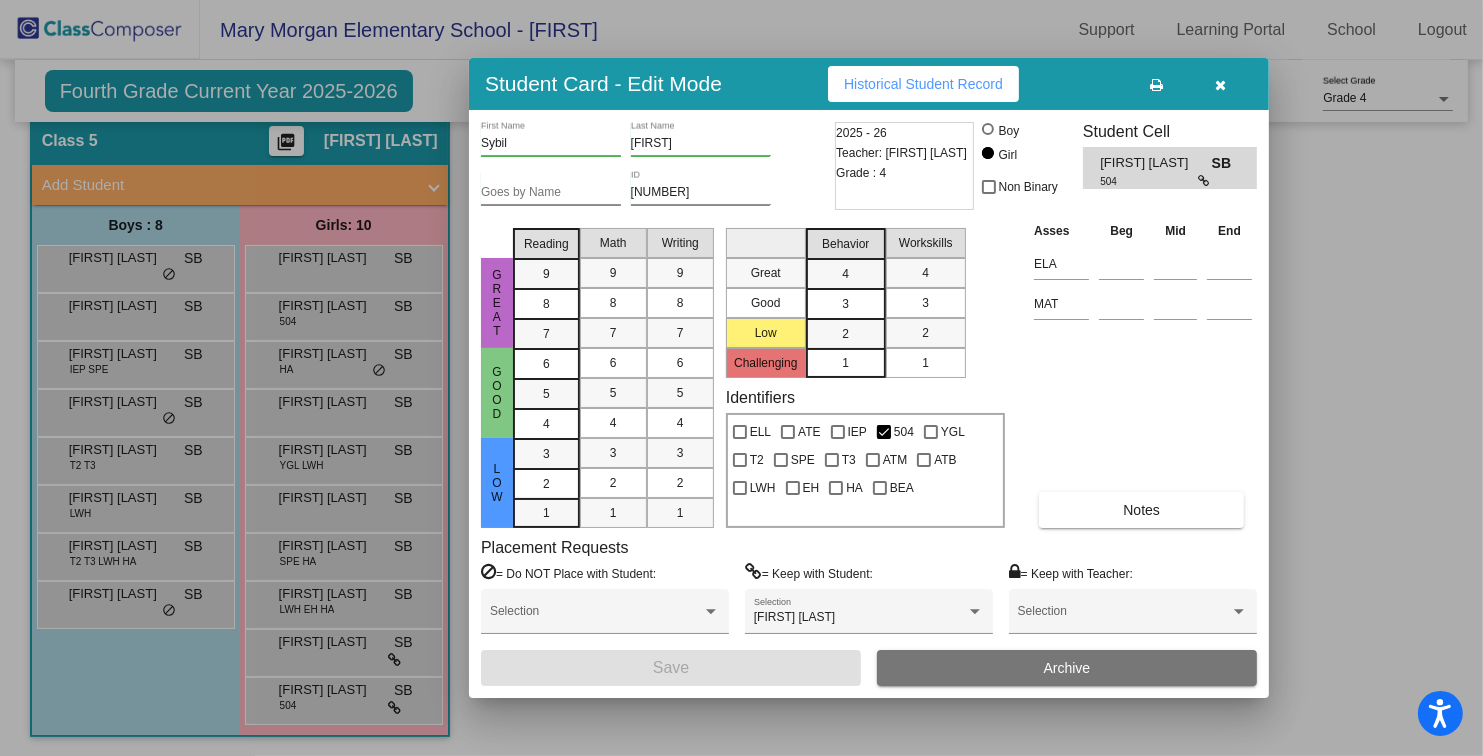 click at bounding box center (1221, 85) 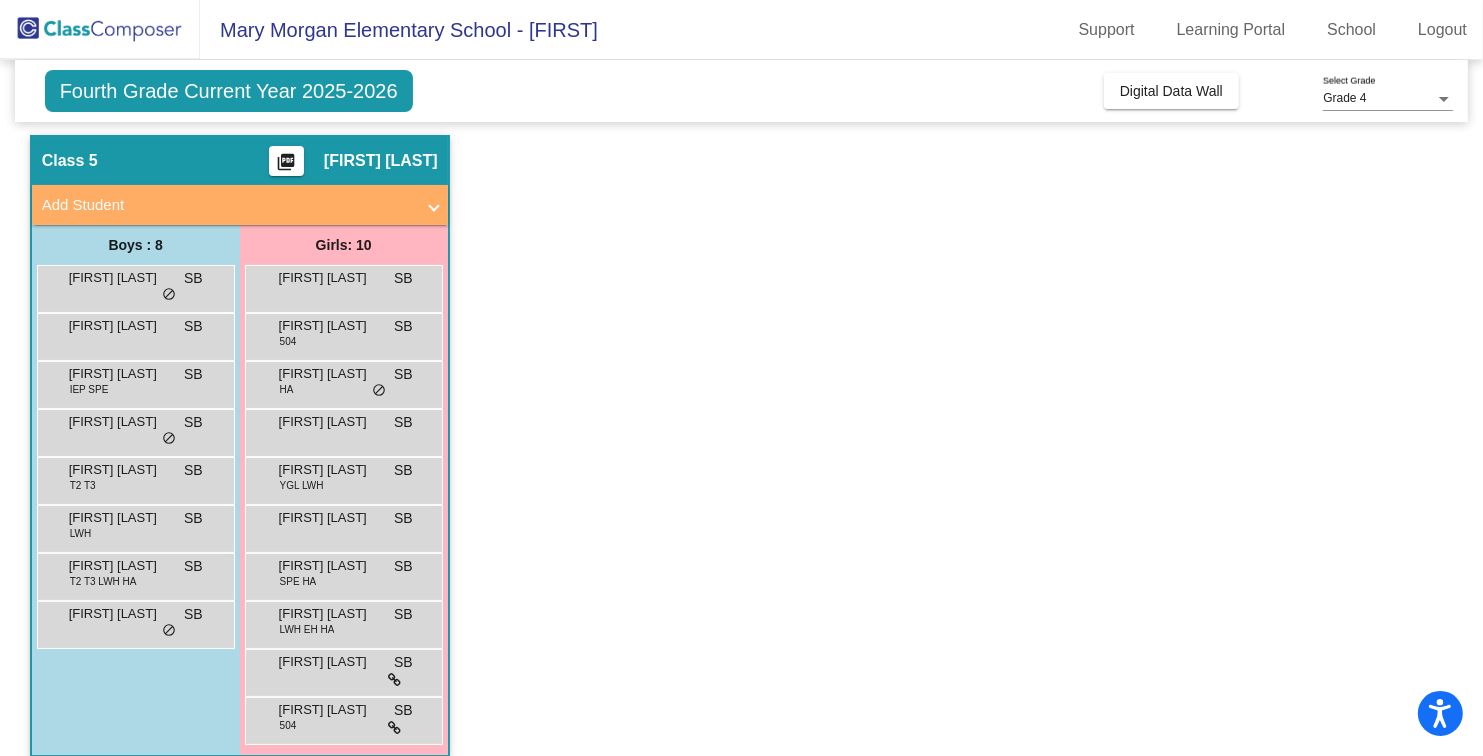 scroll, scrollTop: 75, scrollLeft: 0, axis: vertical 